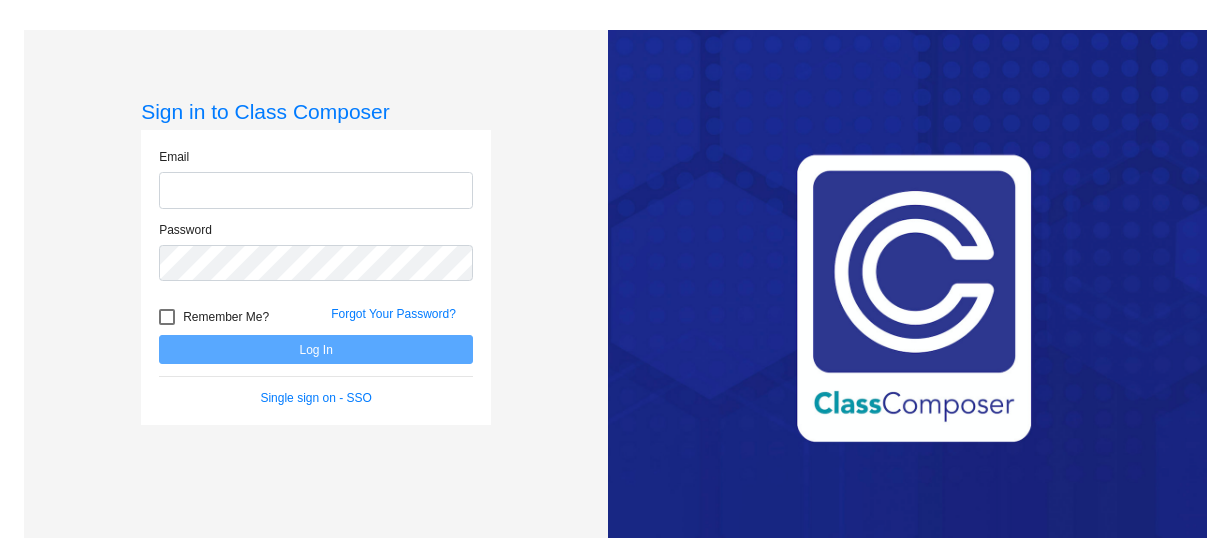 scroll, scrollTop: 0, scrollLeft: 0, axis: both 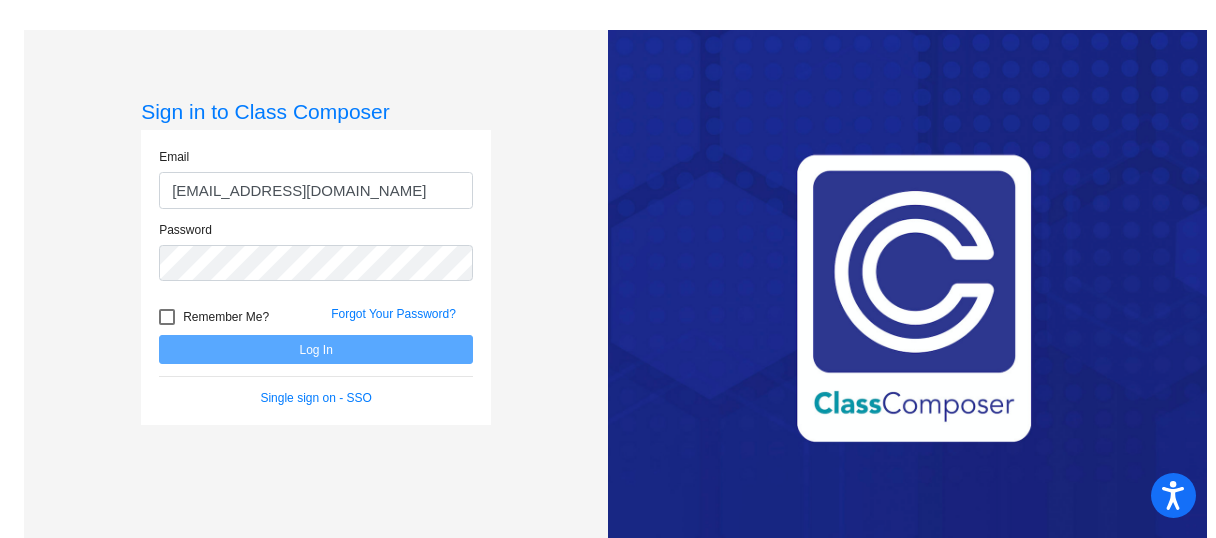type on "[EMAIL_ADDRESS][DOMAIN_NAME]" 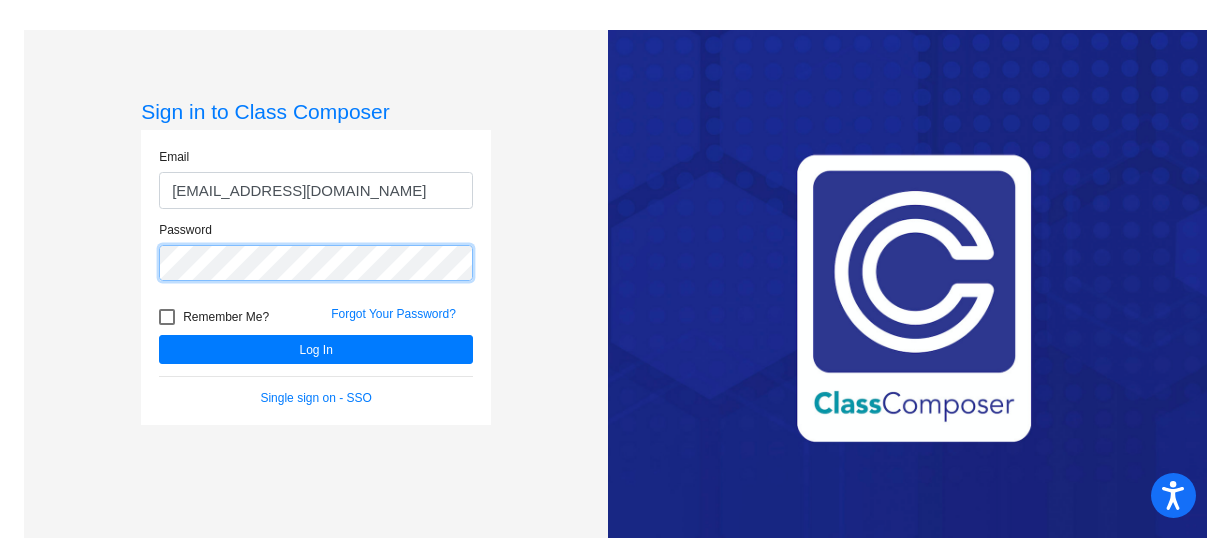 click on "Log In" 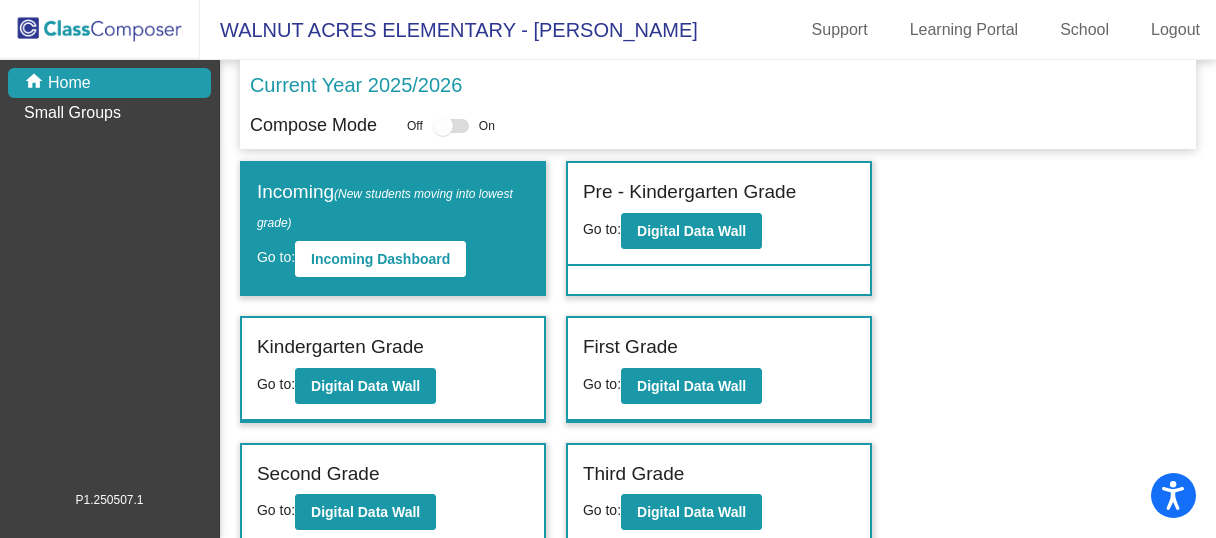 scroll, scrollTop: 134, scrollLeft: 0, axis: vertical 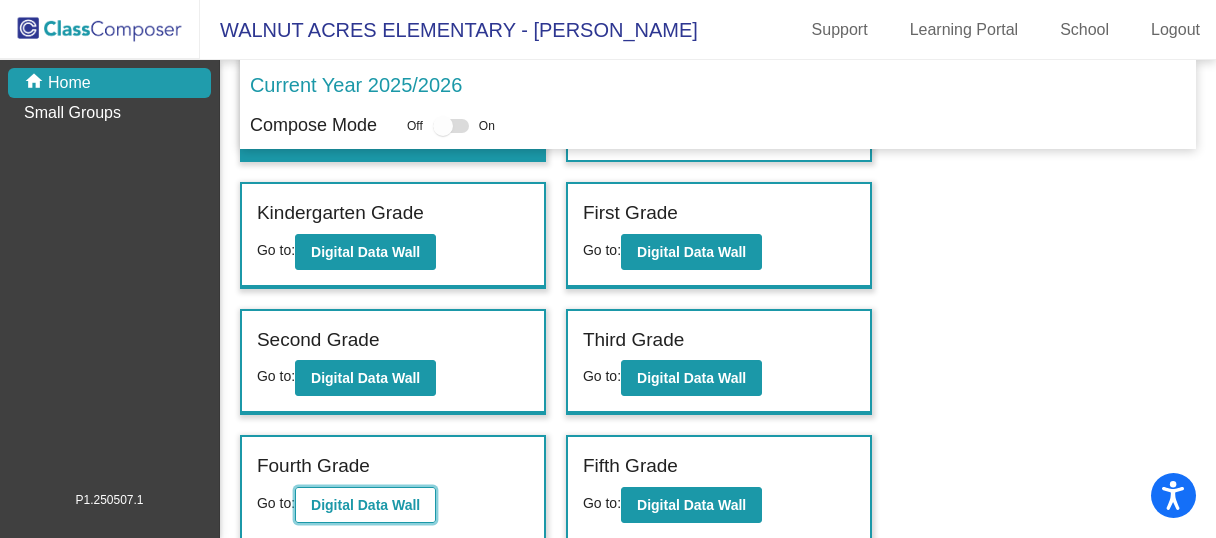 click on "Digital Data Wall" 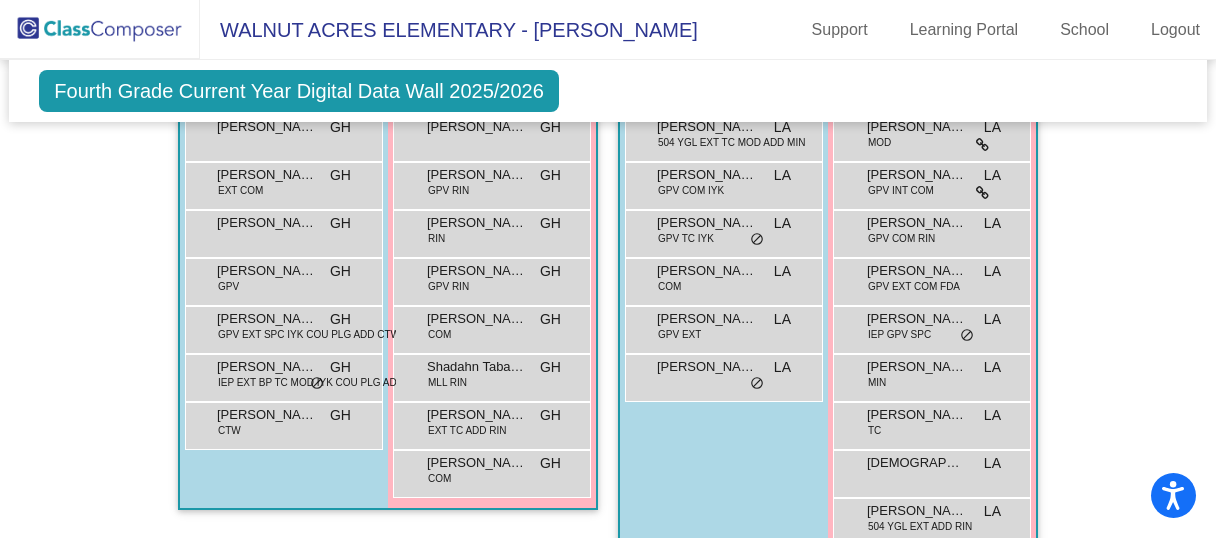 scroll, scrollTop: 916, scrollLeft: 0, axis: vertical 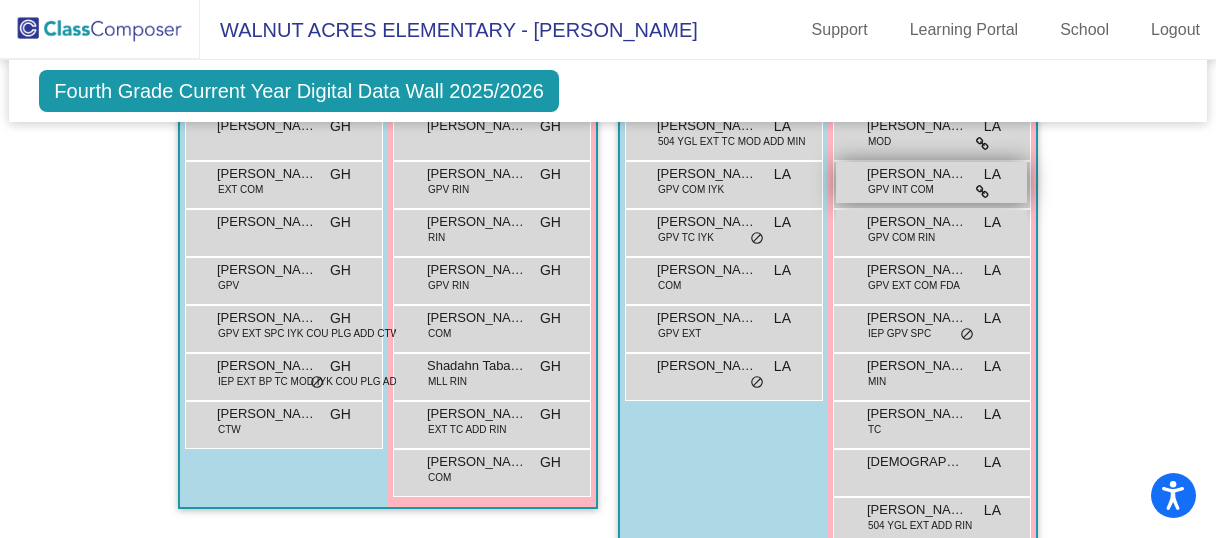 click on "[PERSON_NAME]" at bounding box center [917, 174] 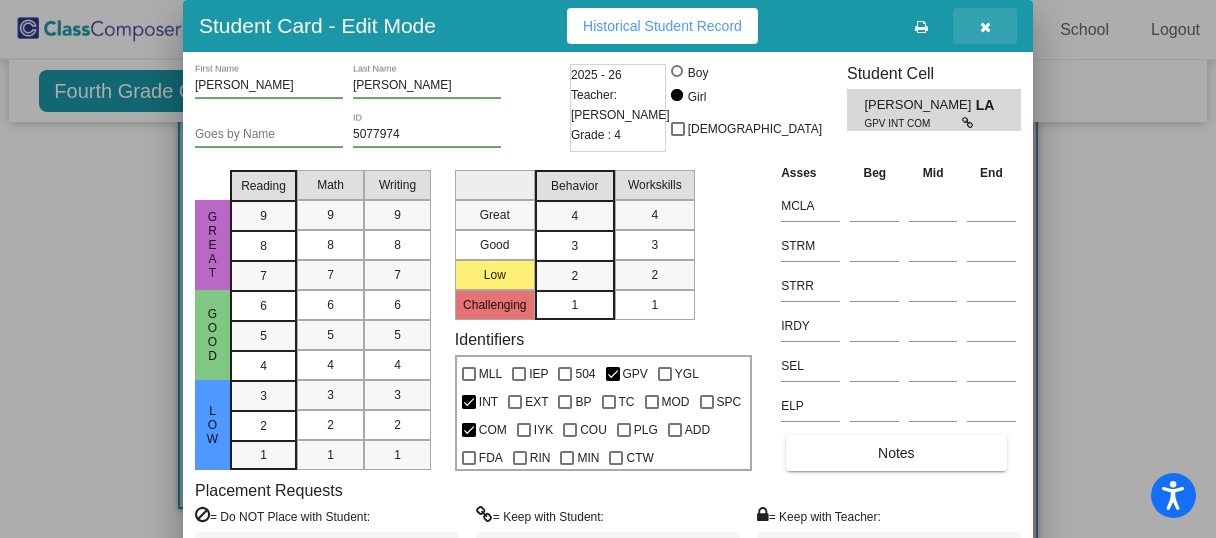 click at bounding box center [985, 27] 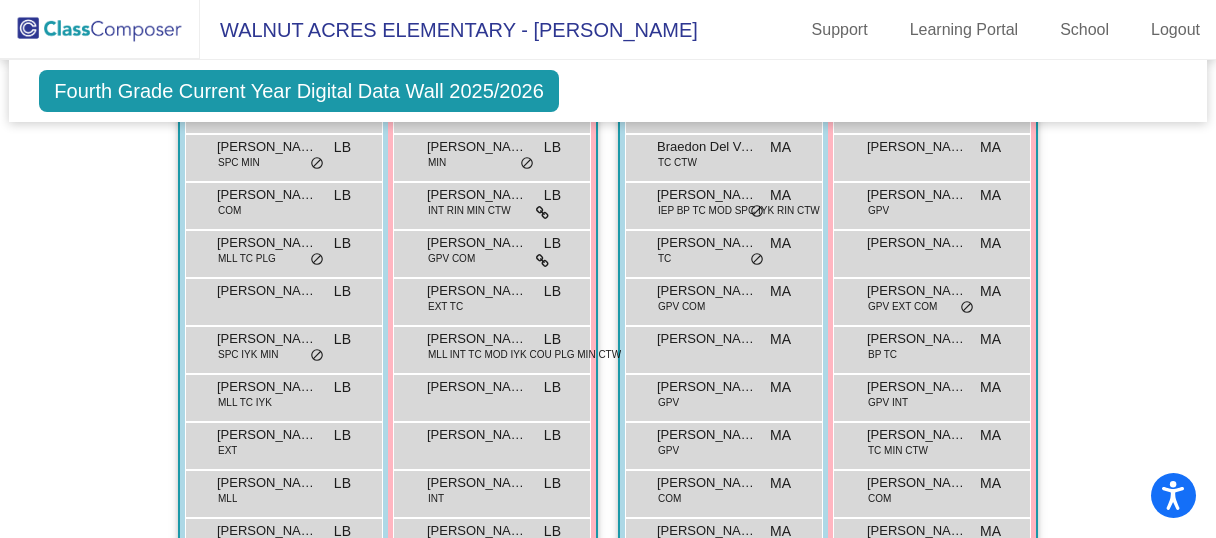 scroll, scrollTop: 1805, scrollLeft: 0, axis: vertical 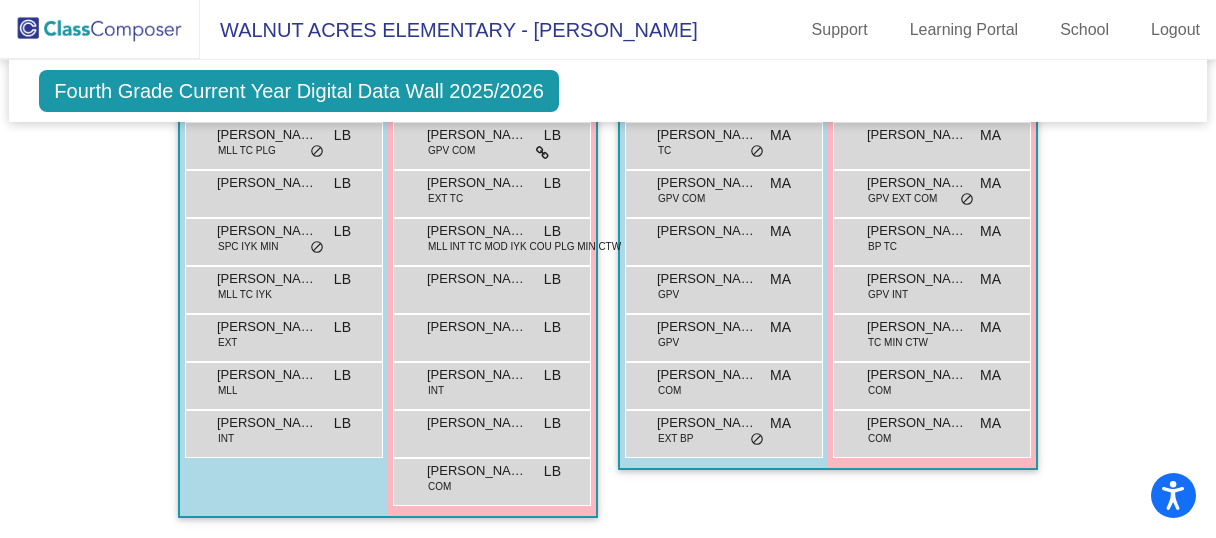 drag, startPoint x: 316, startPoint y: 428, endPoint x: 321, endPoint y: 503, distance: 75.16648 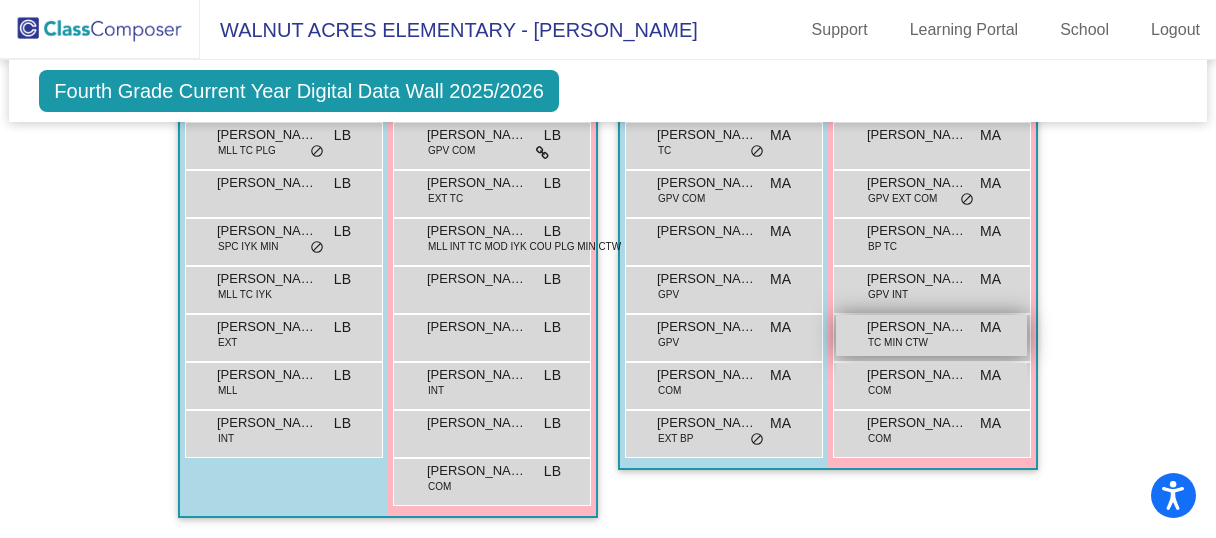 scroll, scrollTop: 1804, scrollLeft: 0, axis: vertical 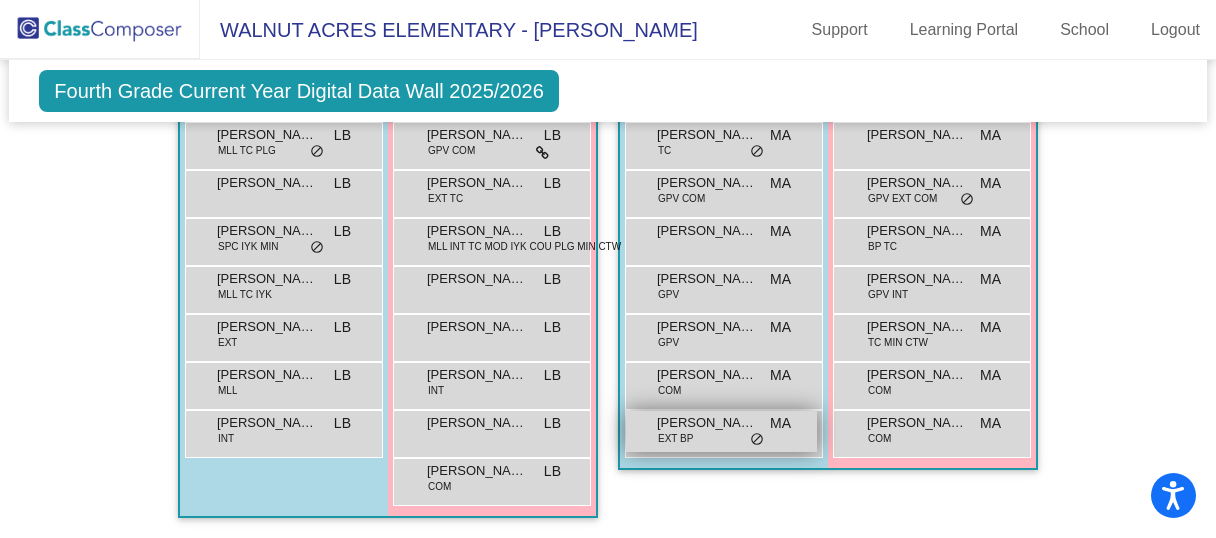 click on "MA" at bounding box center (780, 423) 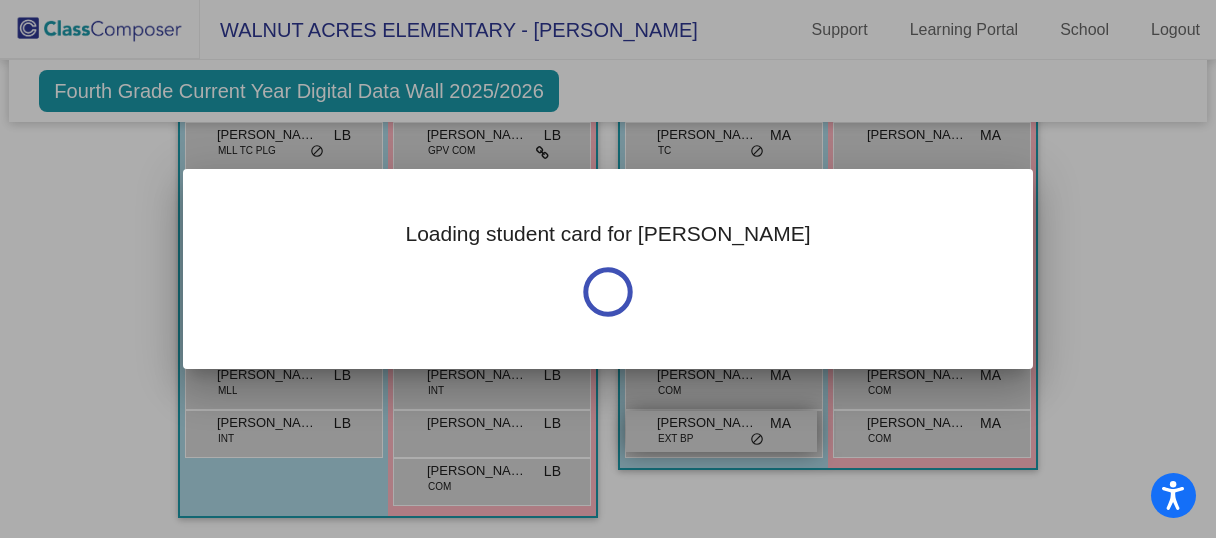 click at bounding box center [608, 269] 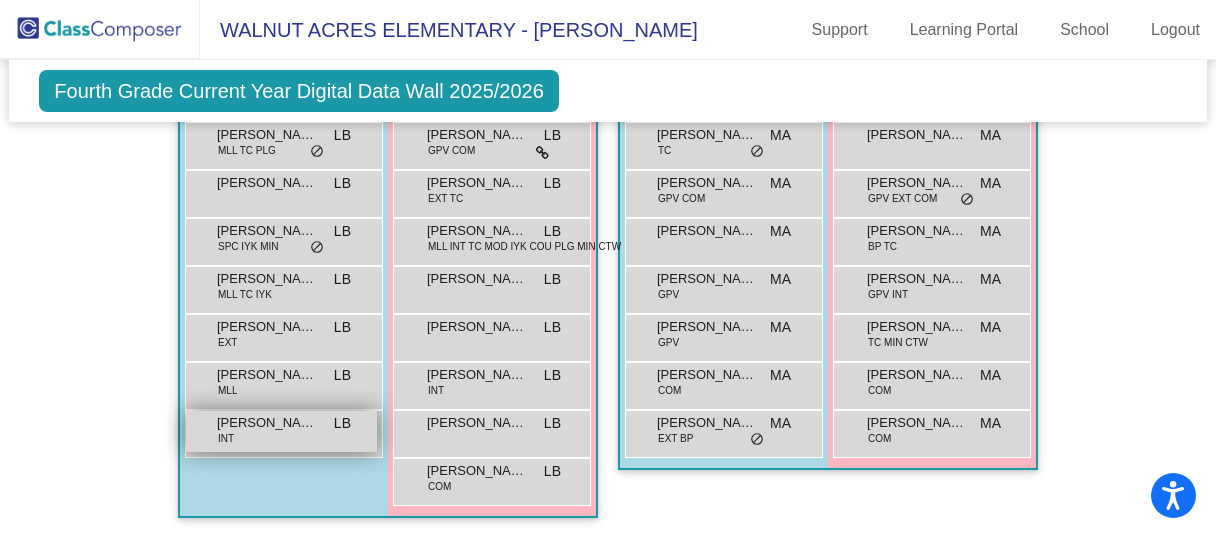 click on "[PERSON_NAME]" at bounding box center (267, 423) 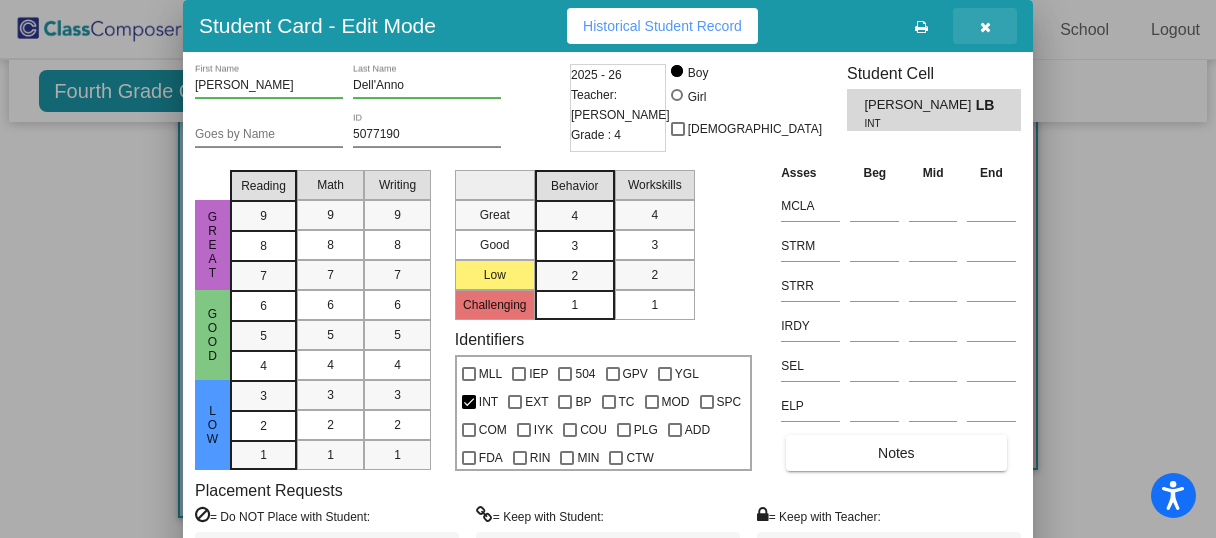 click at bounding box center (985, 26) 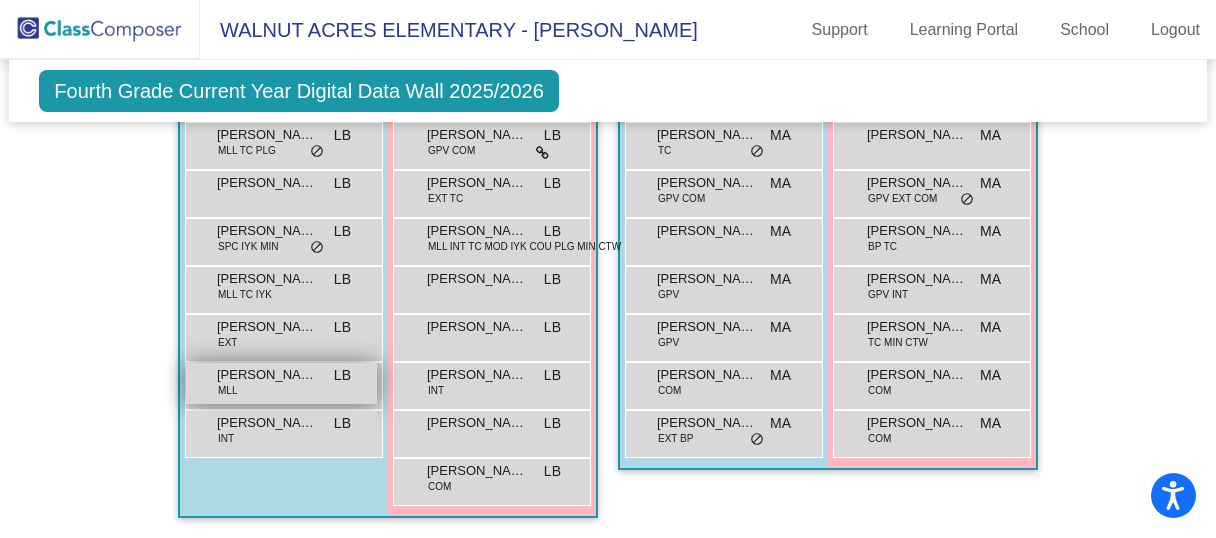 click on "[PERSON_NAME] MLL LB lock do_not_disturb_alt" at bounding box center [281, 383] 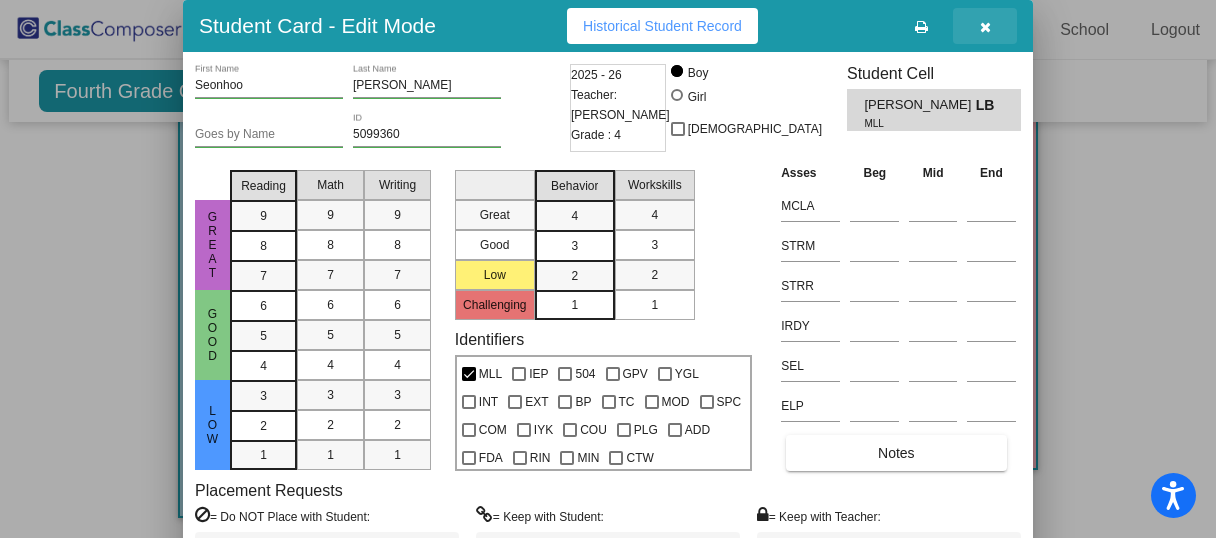 click at bounding box center (985, 26) 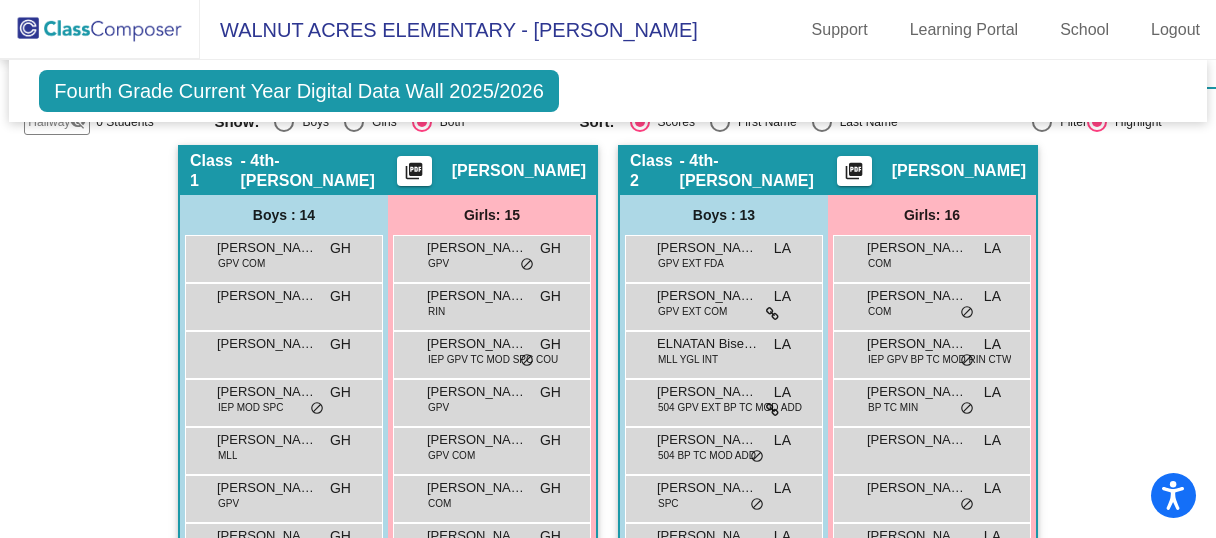 scroll, scrollTop: 0, scrollLeft: 0, axis: both 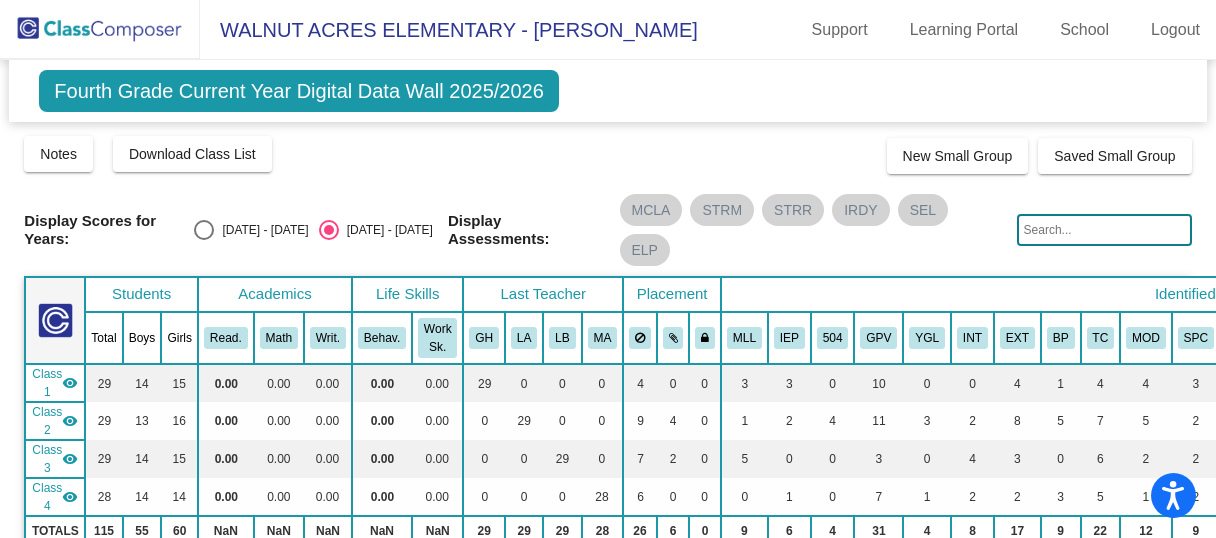 click 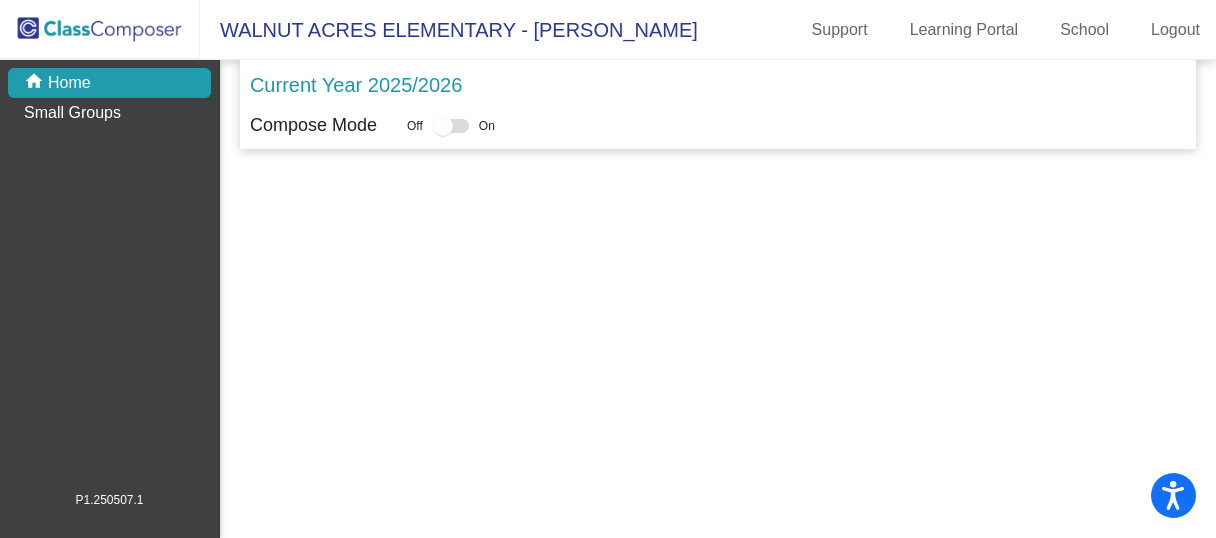 click 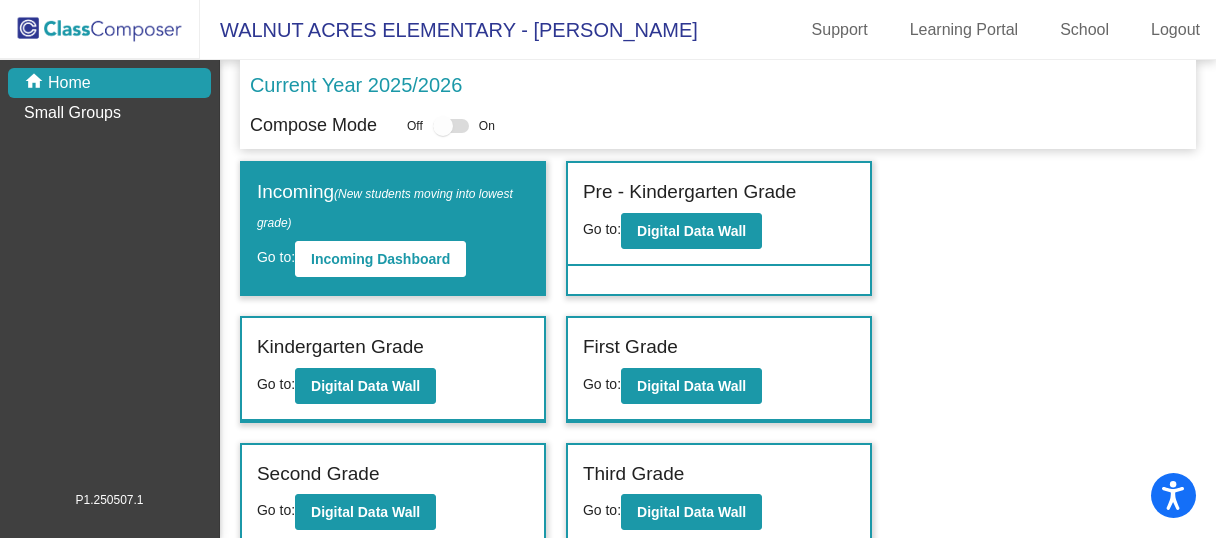 click at bounding box center [443, 126] 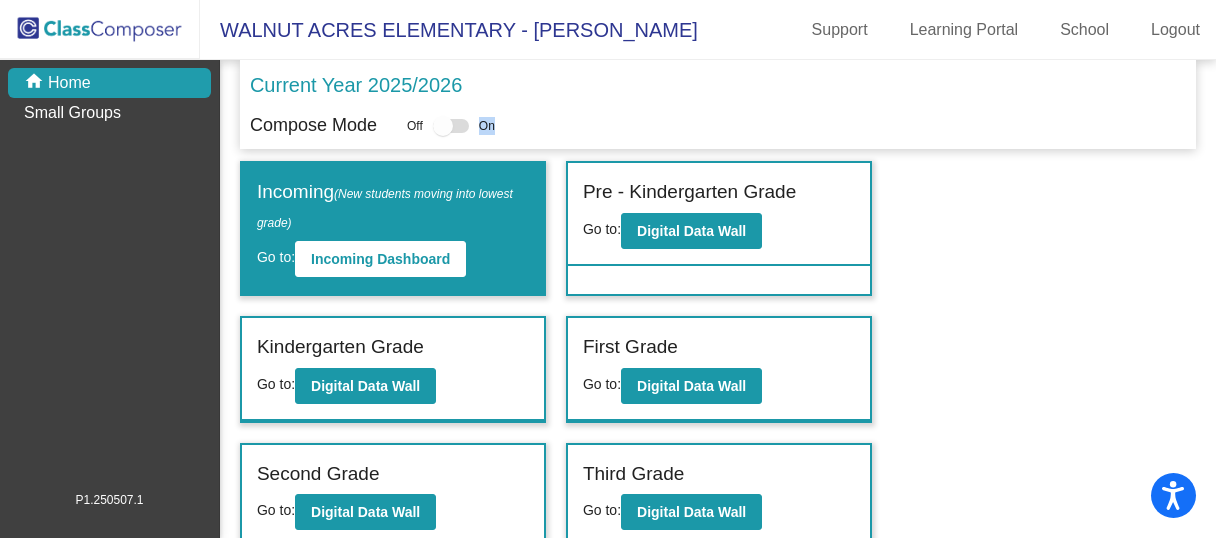 drag, startPoint x: 444, startPoint y: 125, endPoint x: 505, endPoint y: 125, distance: 61 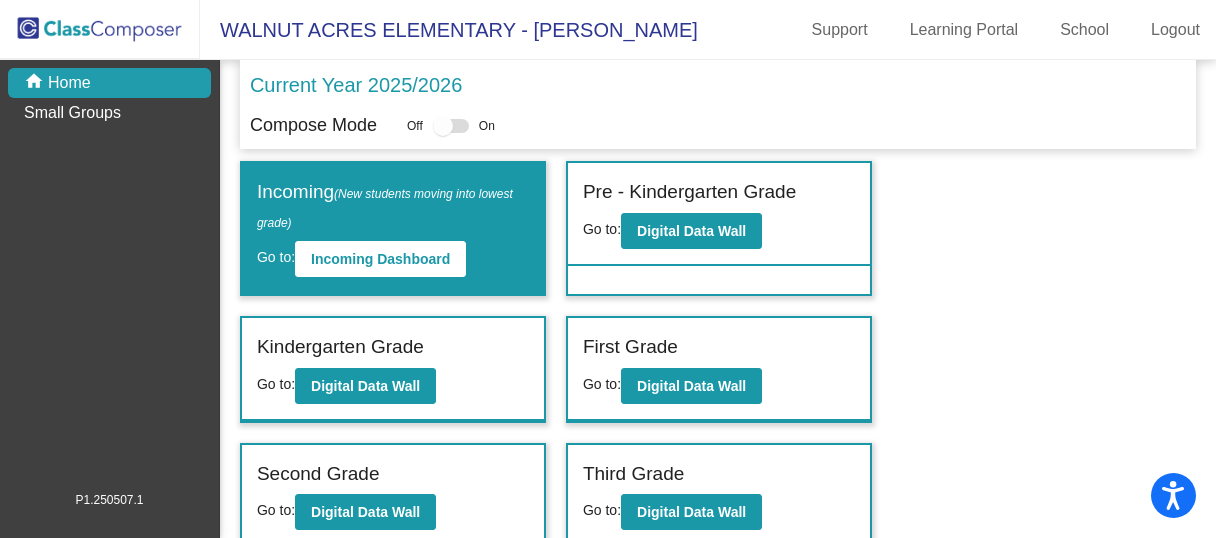 click at bounding box center (451, 126) 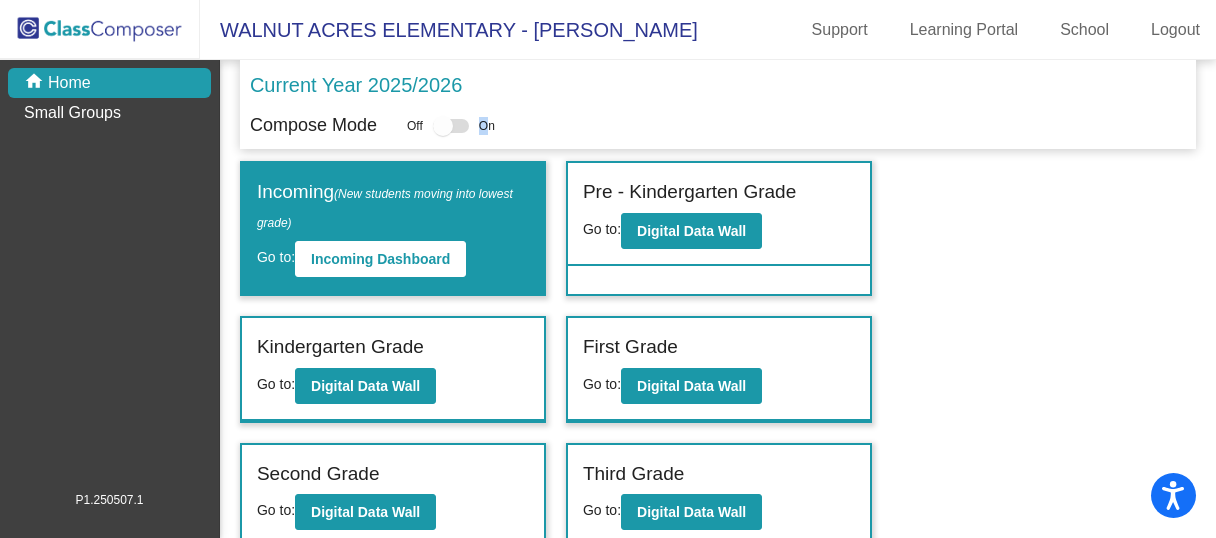 drag, startPoint x: 448, startPoint y: 125, endPoint x: 488, endPoint y: 123, distance: 40.04997 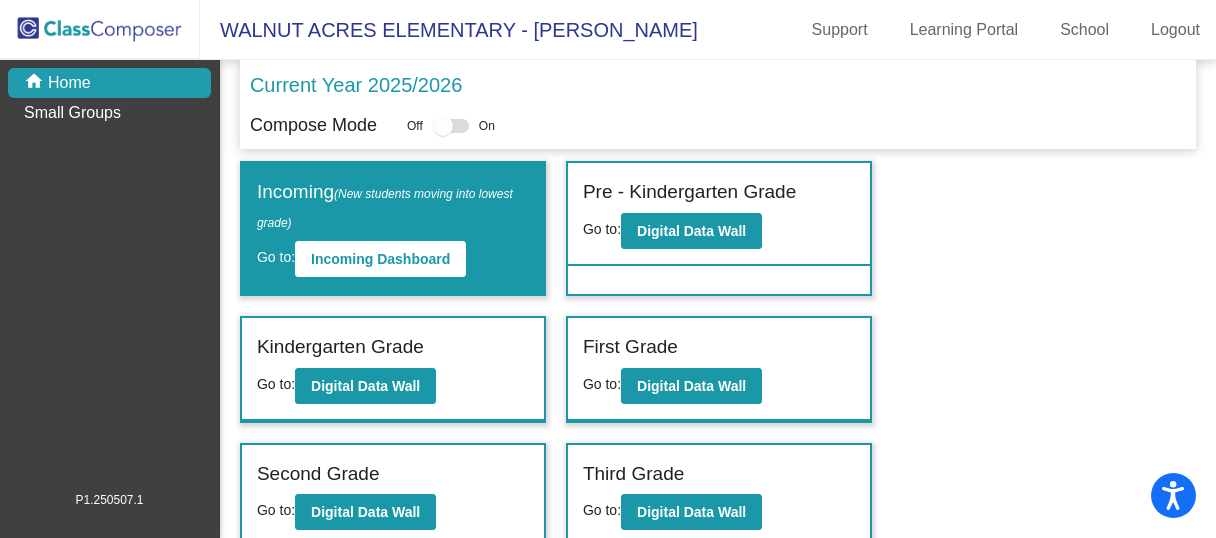click at bounding box center [443, 126] 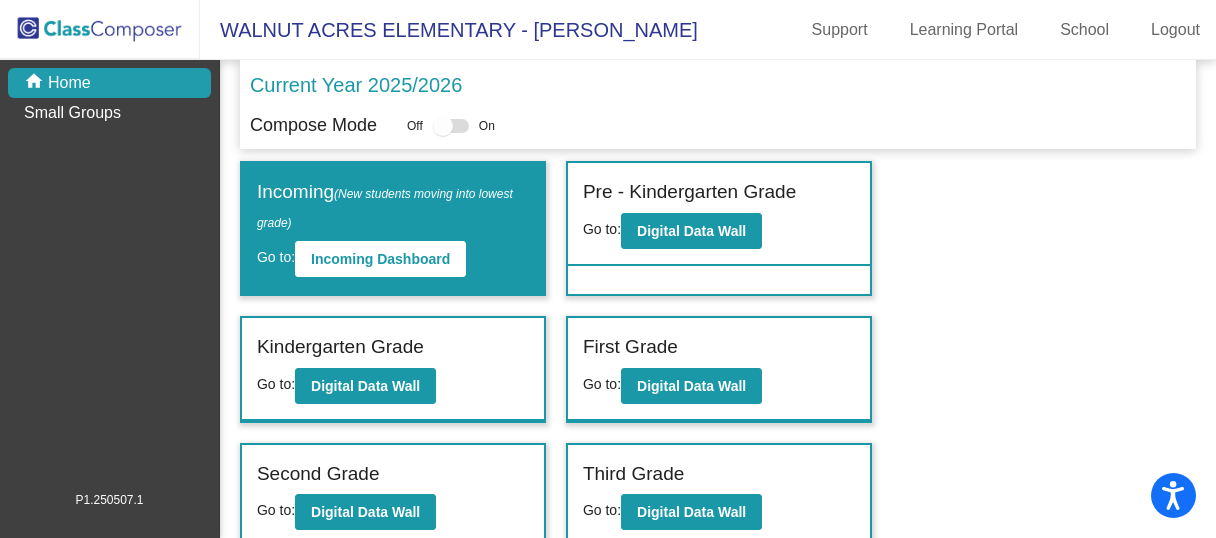 click at bounding box center [443, 126] 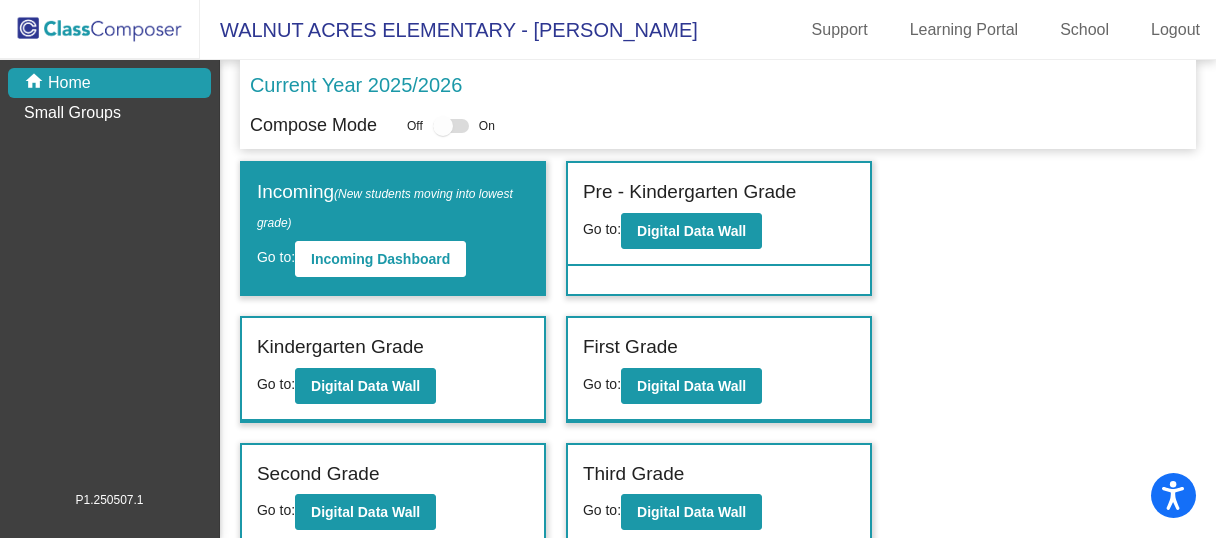 click on "On" 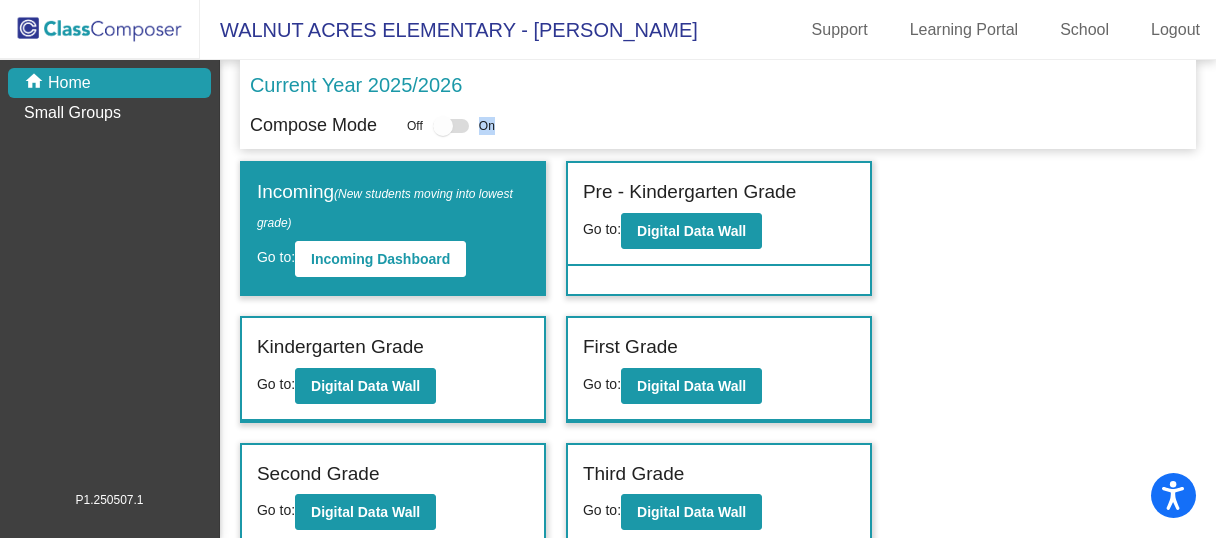 drag, startPoint x: 446, startPoint y: 122, endPoint x: 503, endPoint y: 132, distance: 57.870544 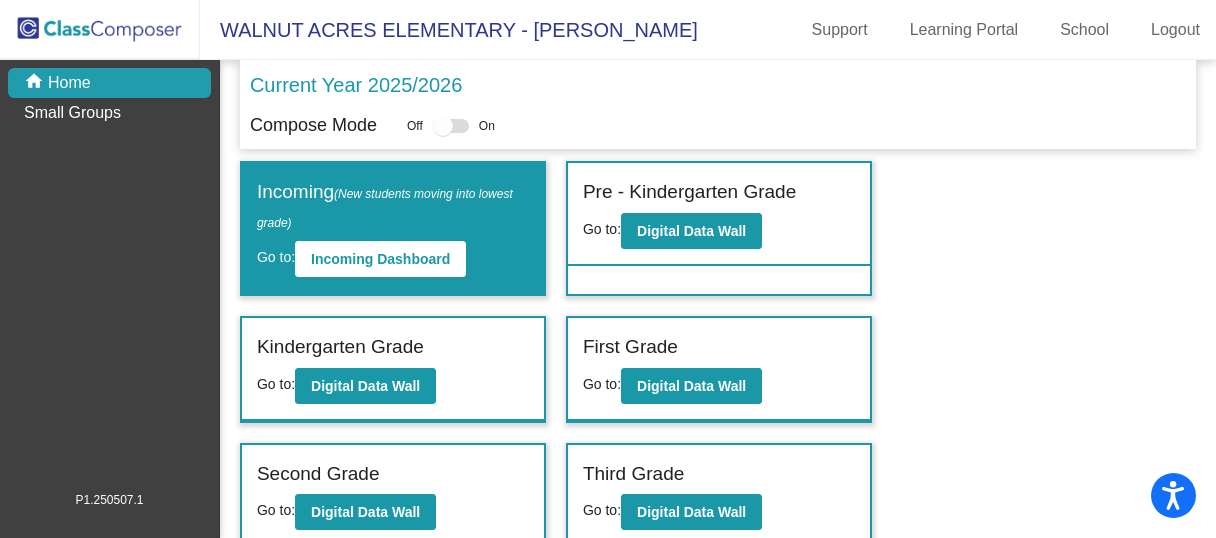 click at bounding box center (451, 126) 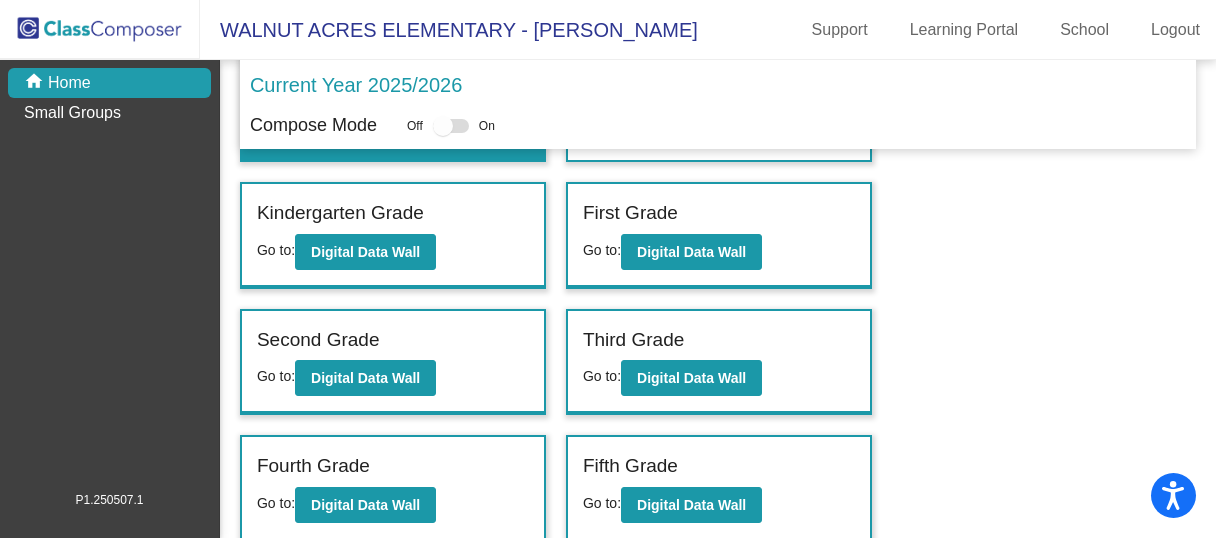 scroll, scrollTop: 0, scrollLeft: 0, axis: both 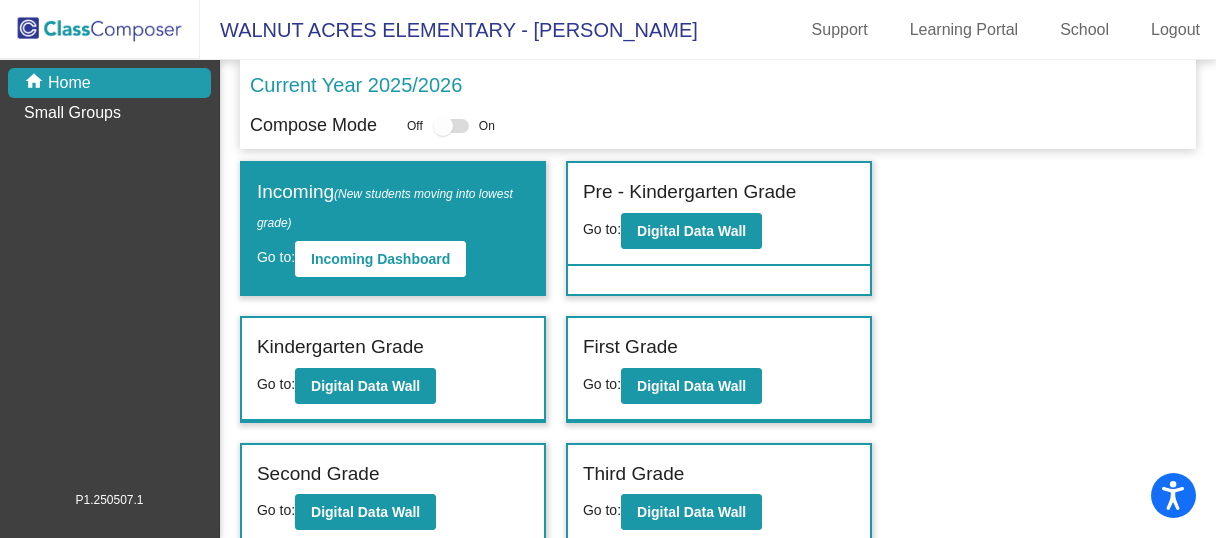 click at bounding box center [451, 126] 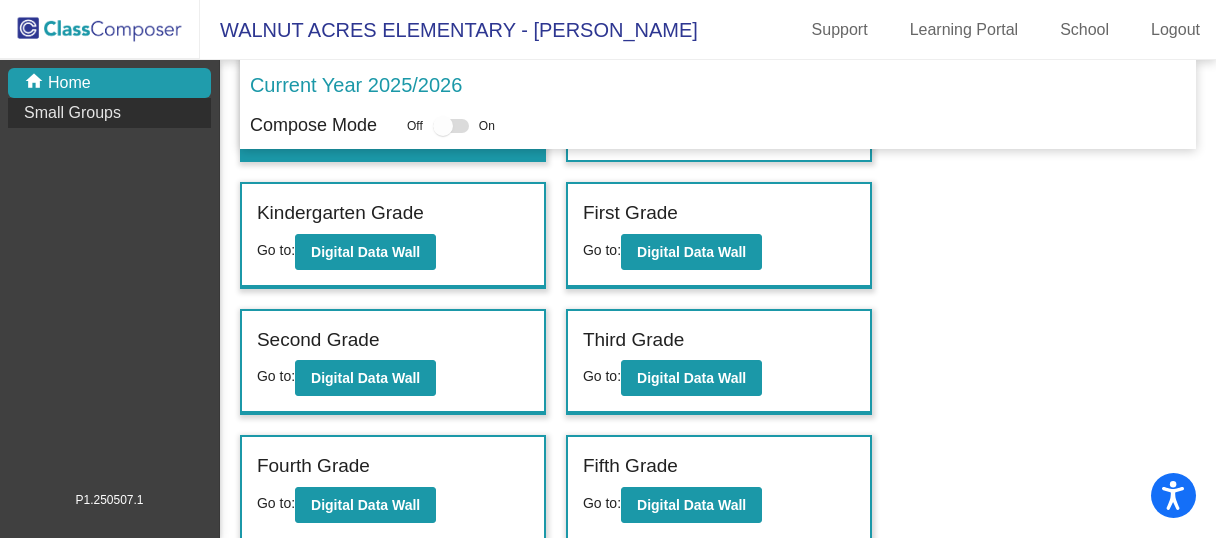 click on "Small Groups" 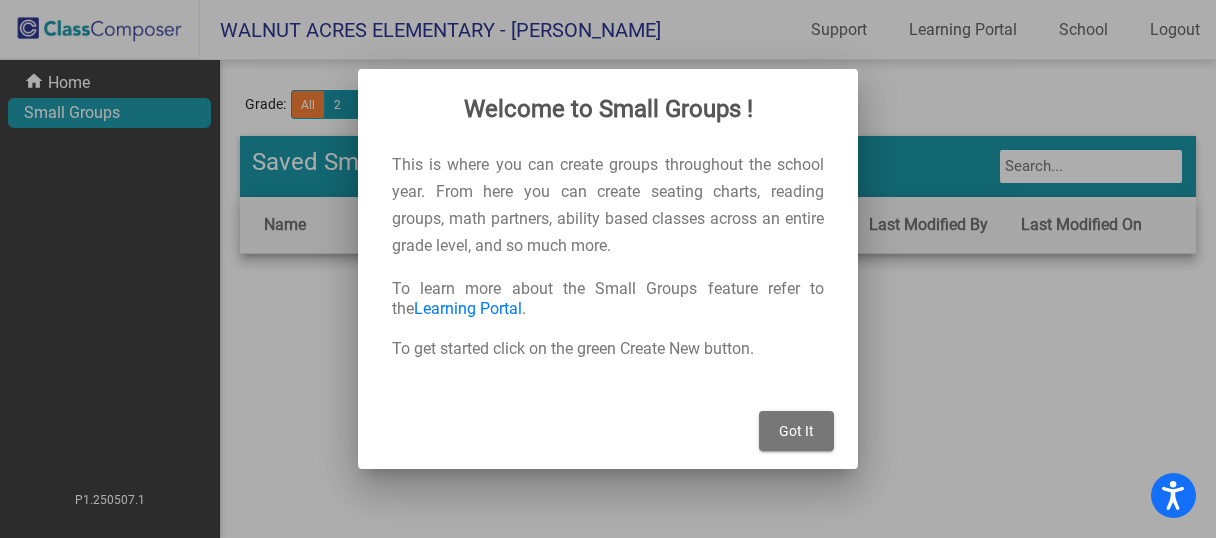 click on "Got It" at bounding box center (796, 431) 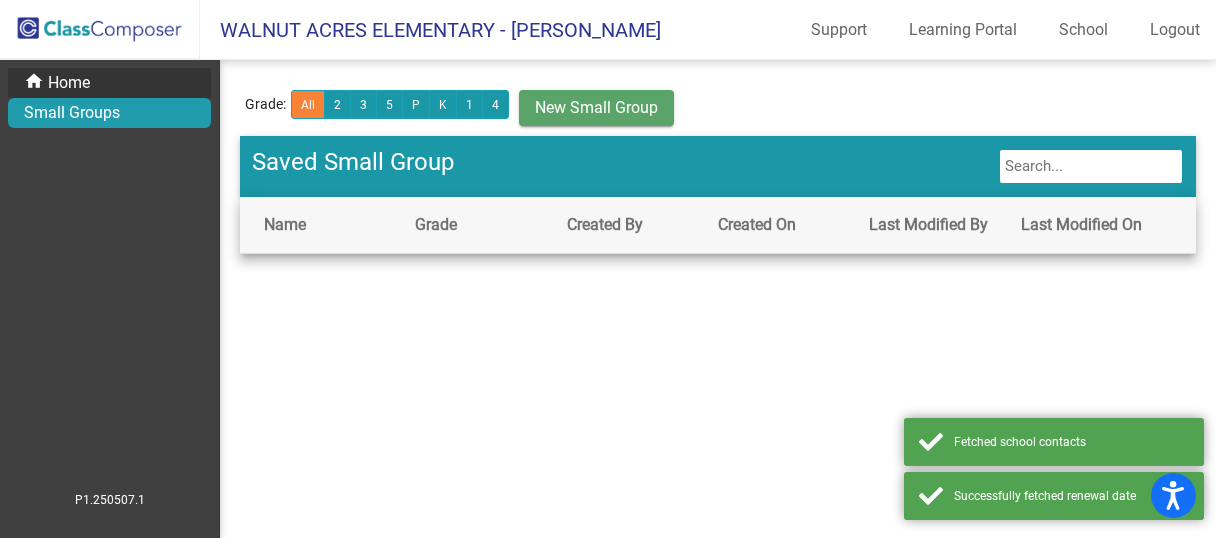 click on "Home" 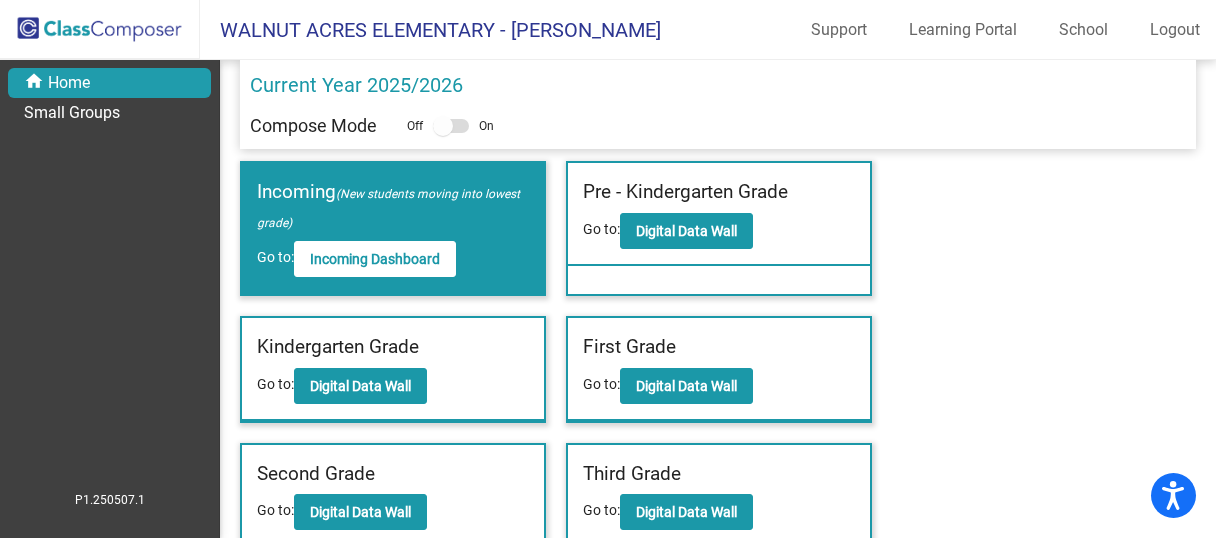 click at bounding box center (443, 126) 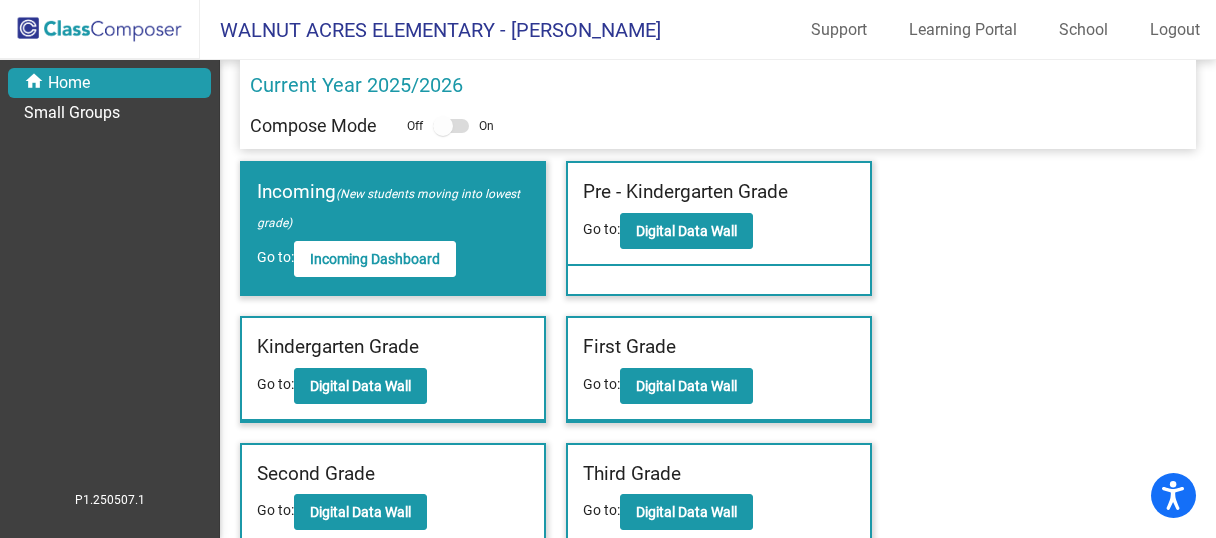 drag, startPoint x: 438, startPoint y: 129, endPoint x: 523, endPoint y: 119, distance: 85.58621 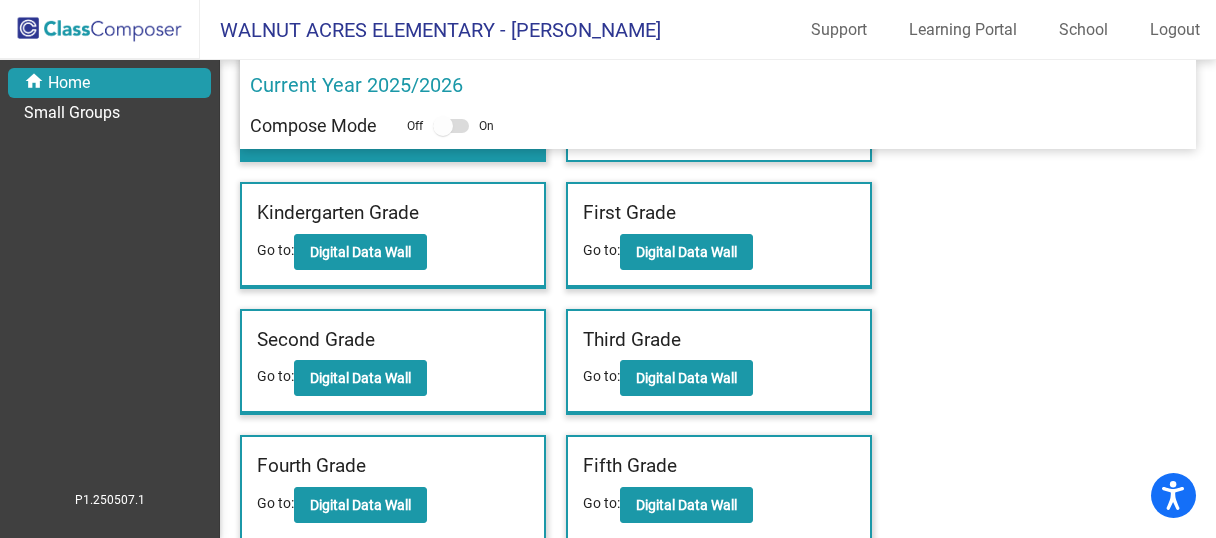 click at bounding box center [443, 126] 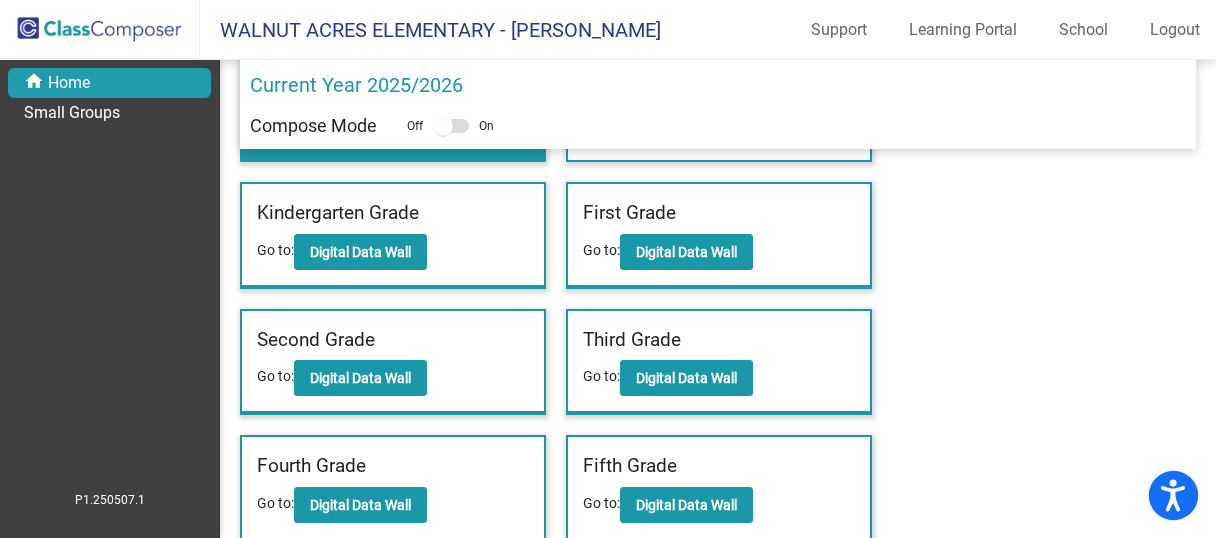 click 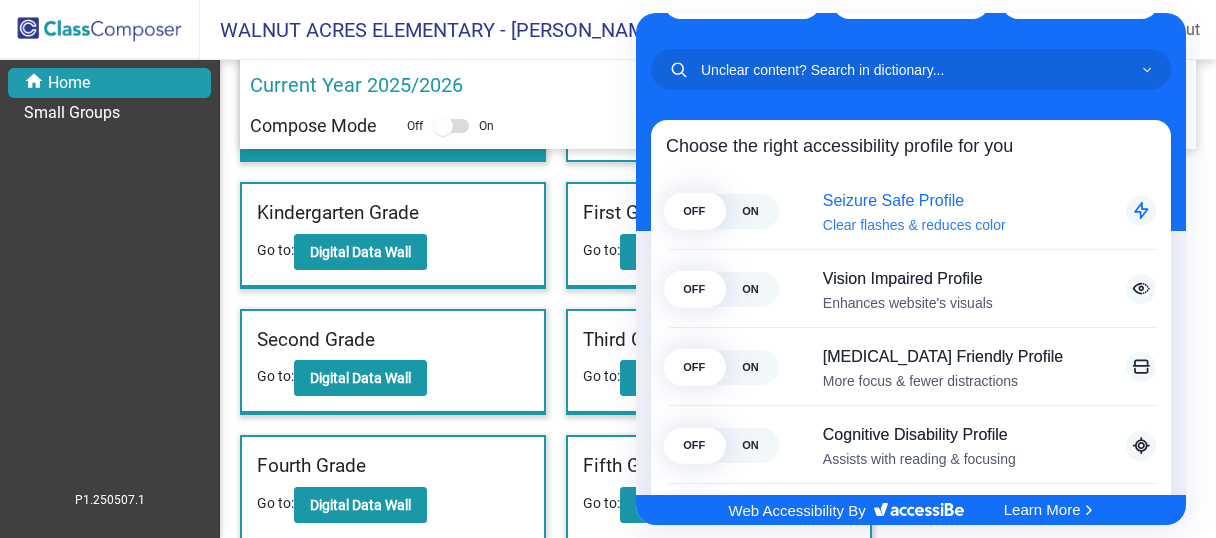 scroll, scrollTop: 0, scrollLeft: 0, axis: both 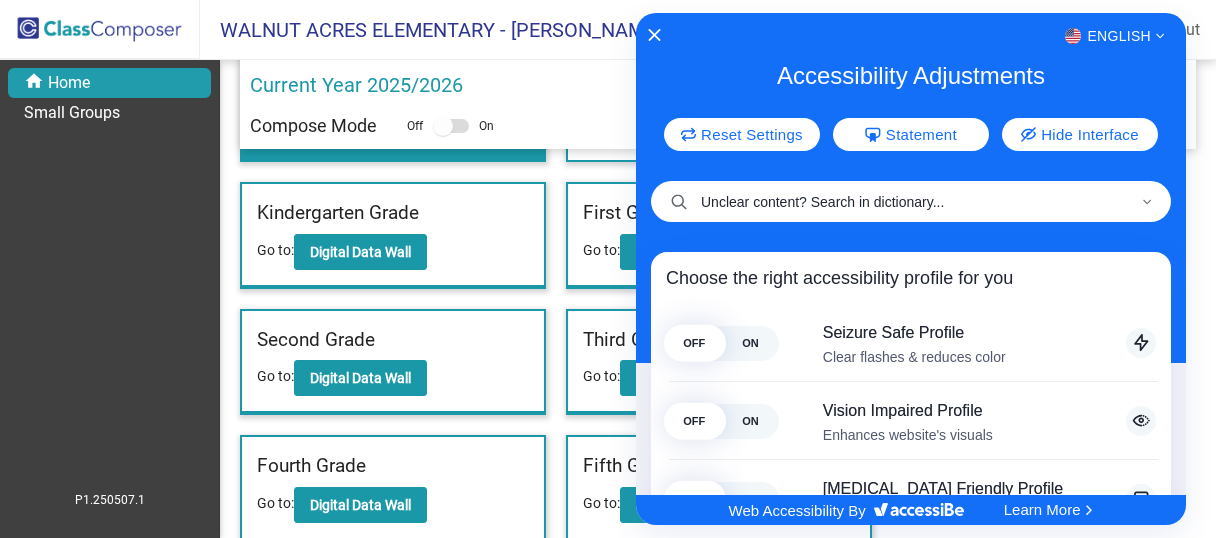 click 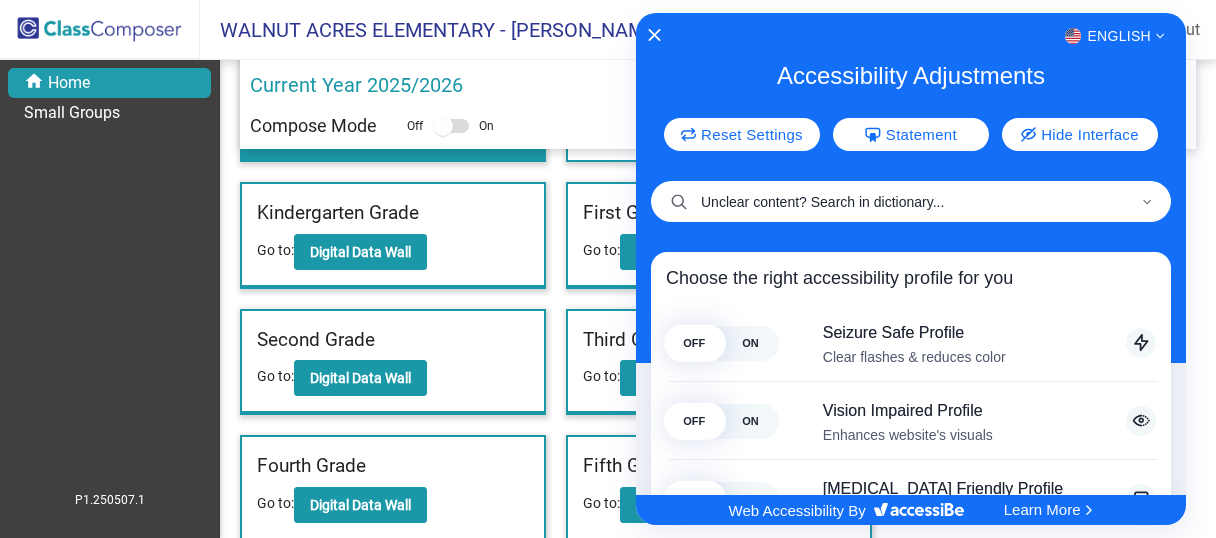click 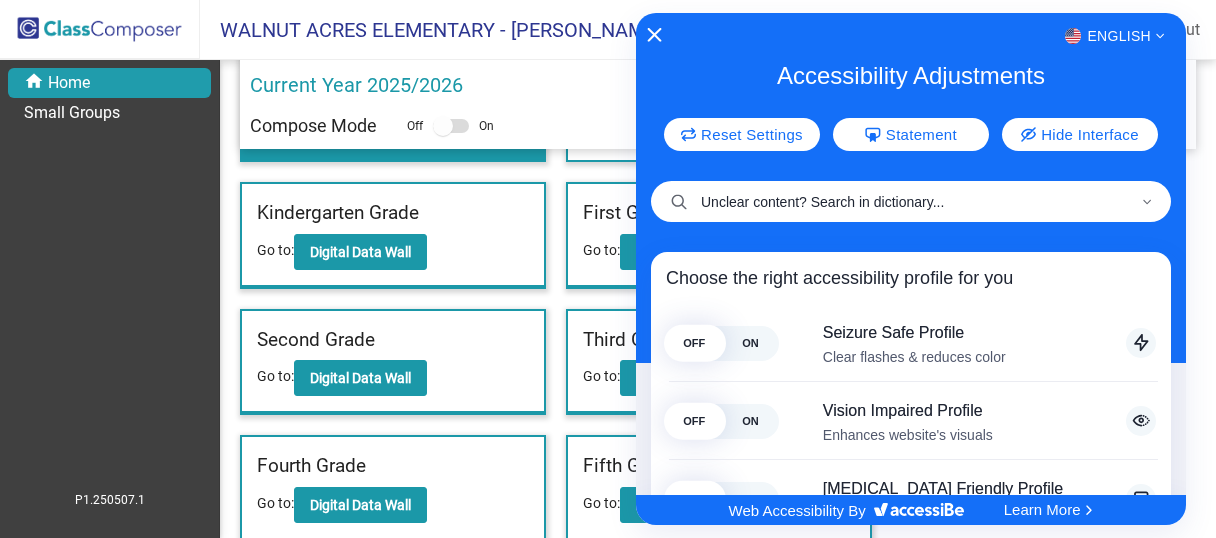 click 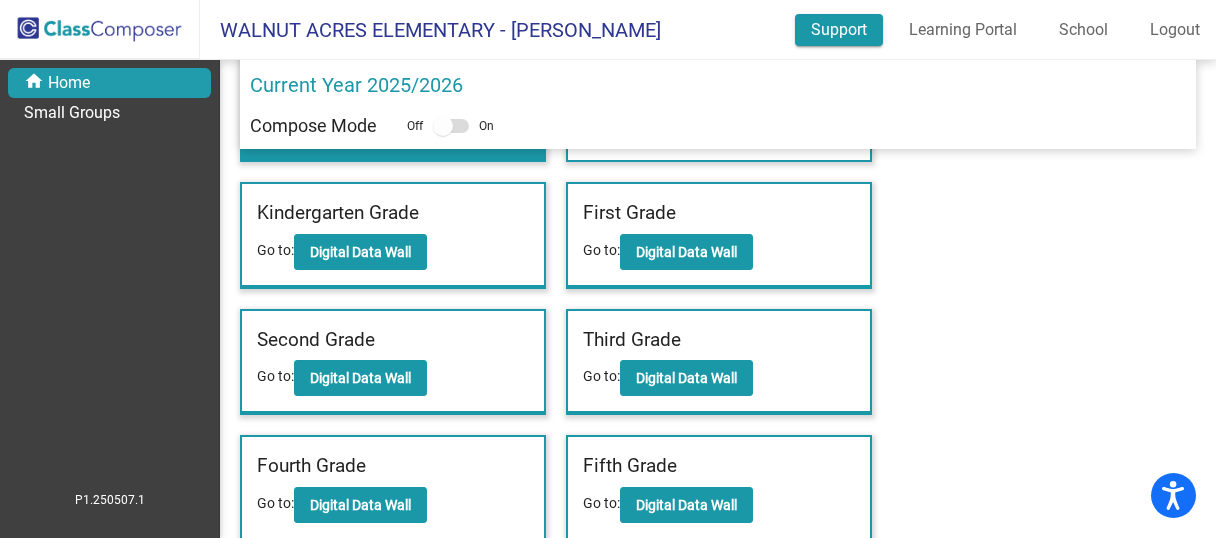 click on "Support" 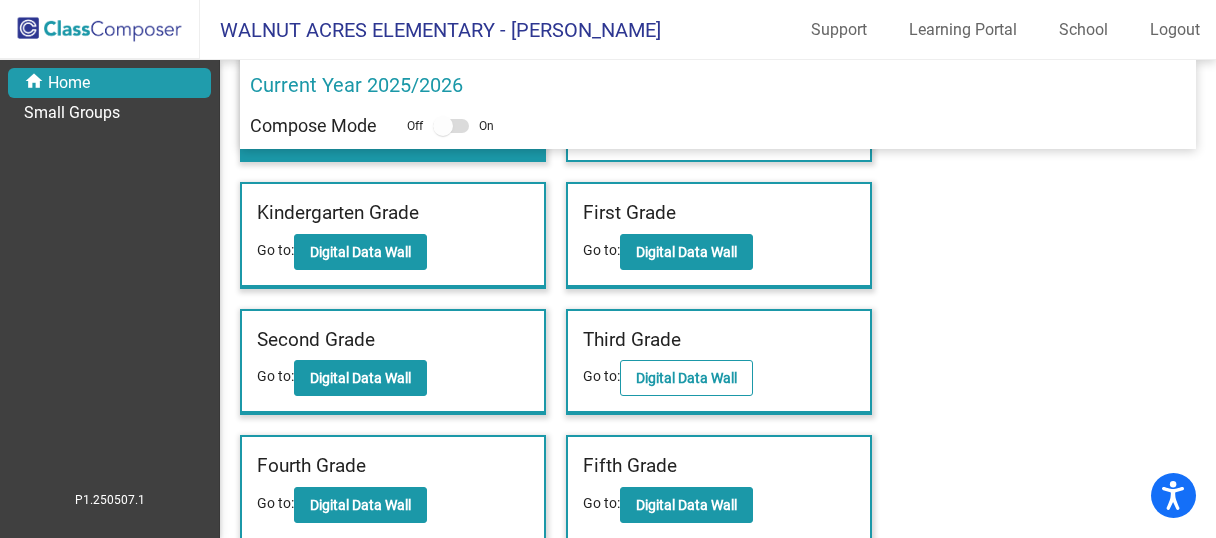 scroll, scrollTop: 0, scrollLeft: 0, axis: both 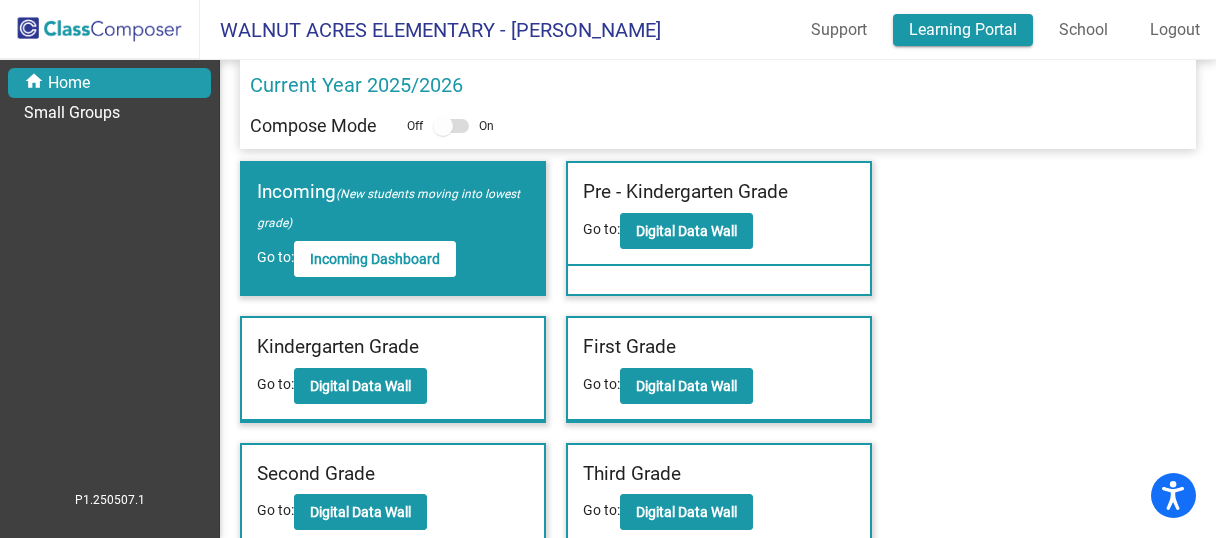 click on "Learning Portal" 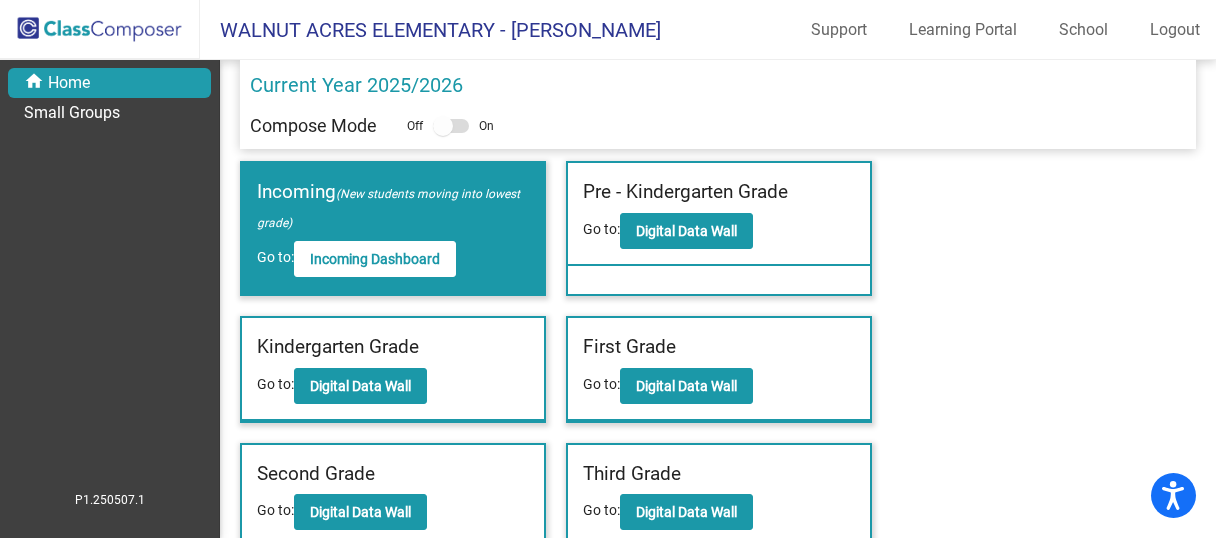 click at bounding box center (443, 126) 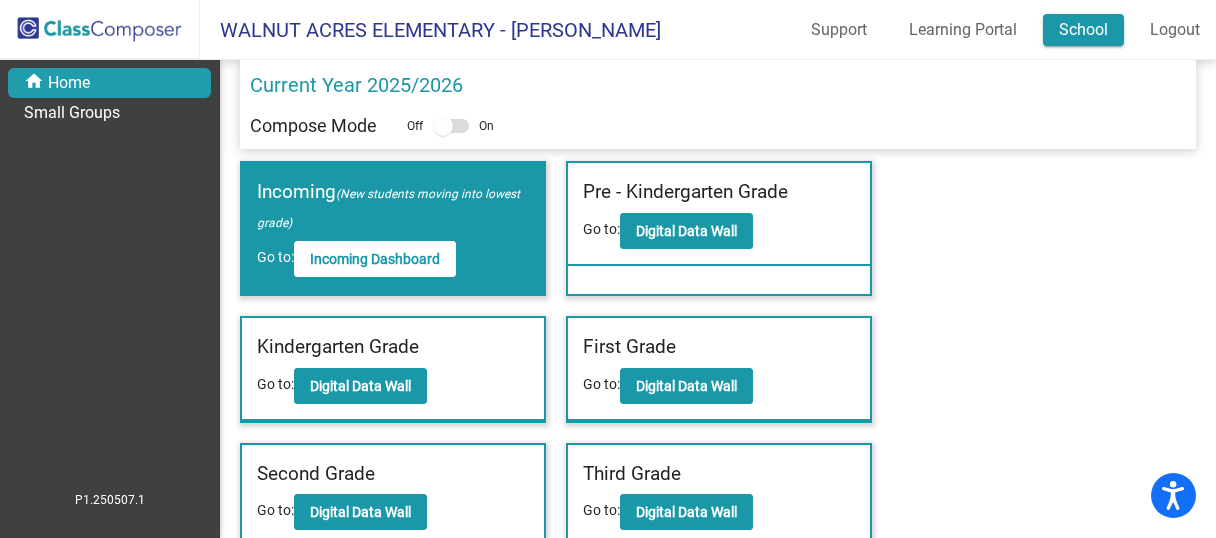 click on "School" 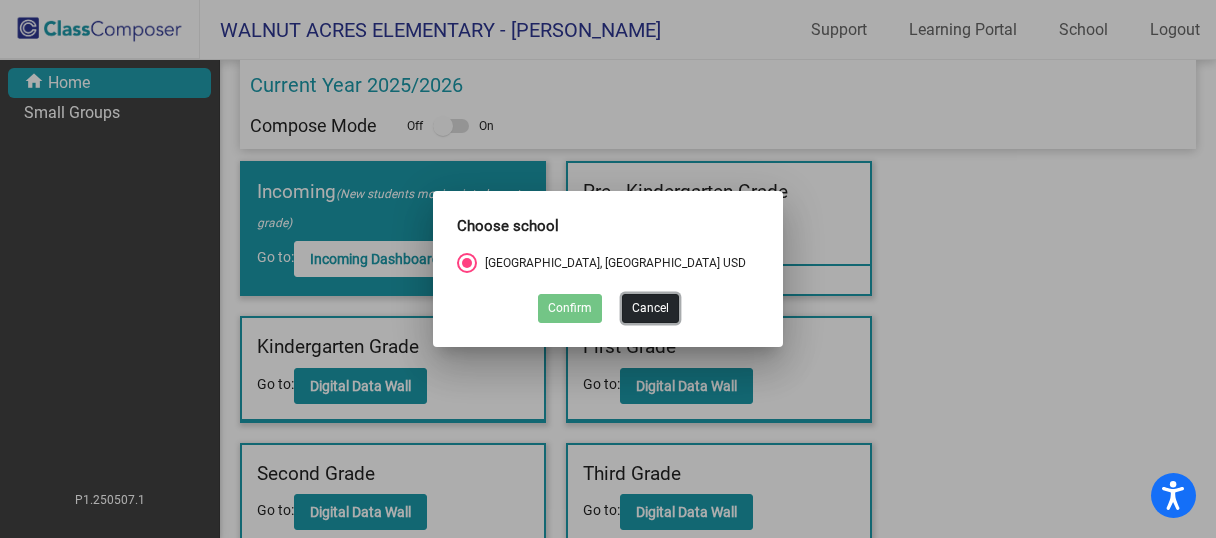 click on "Cancel" at bounding box center (650, 308) 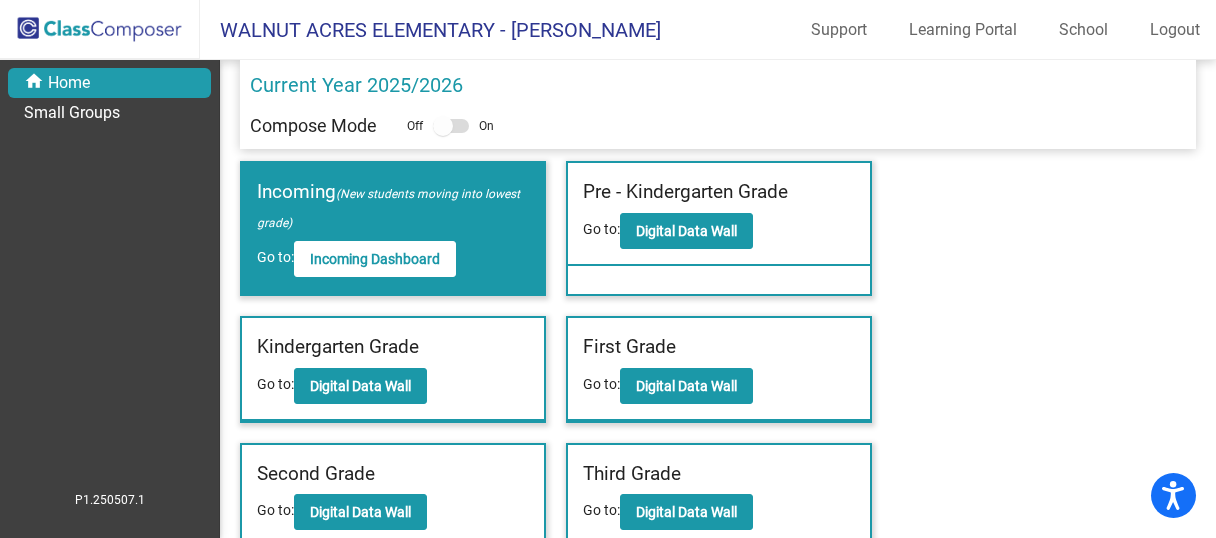 click 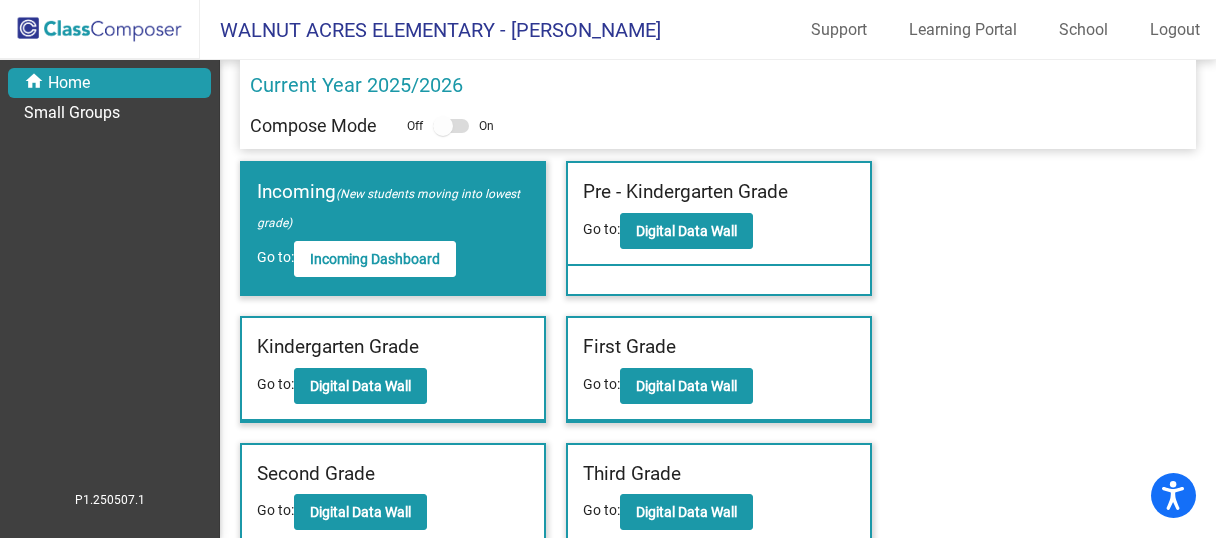 click at bounding box center [443, 126] 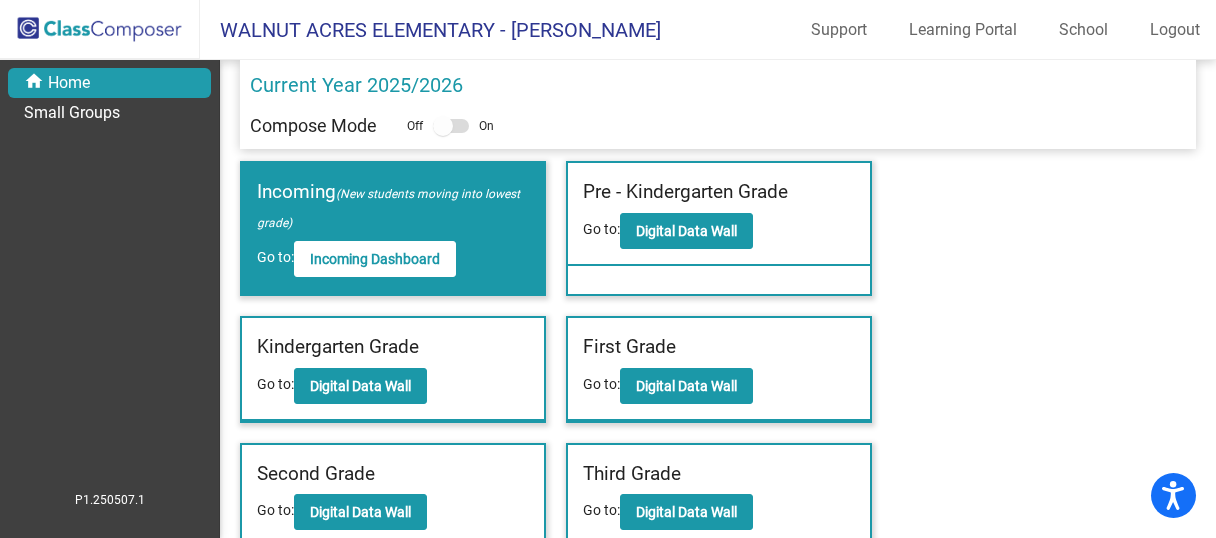 drag, startPoint x: 440, startPoint y: 121, endPoint x: 517, endPoint y: 131, distance: 77.64664 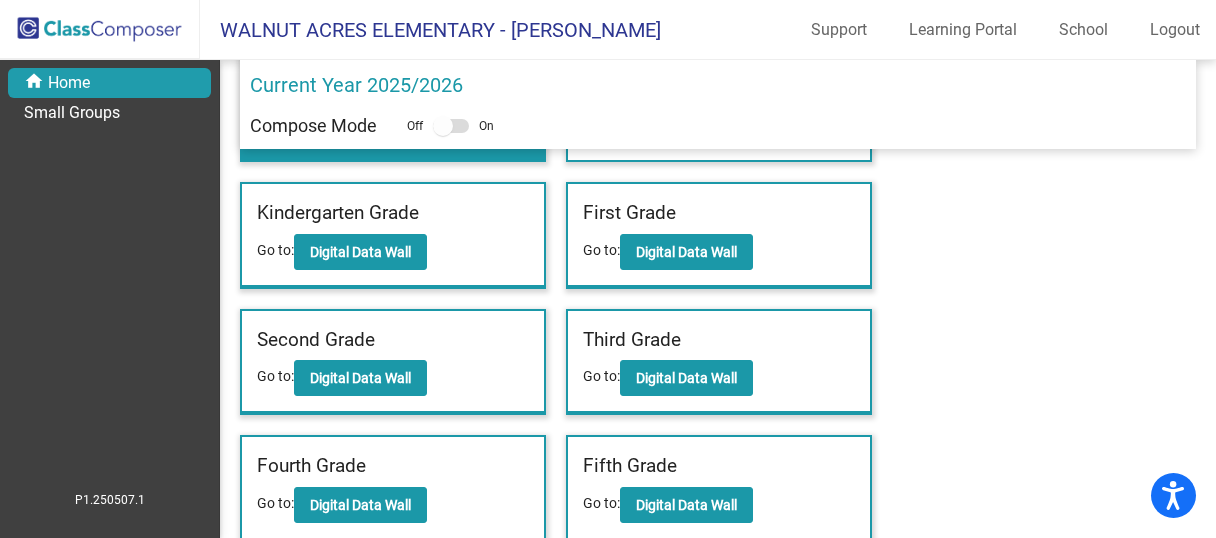 click 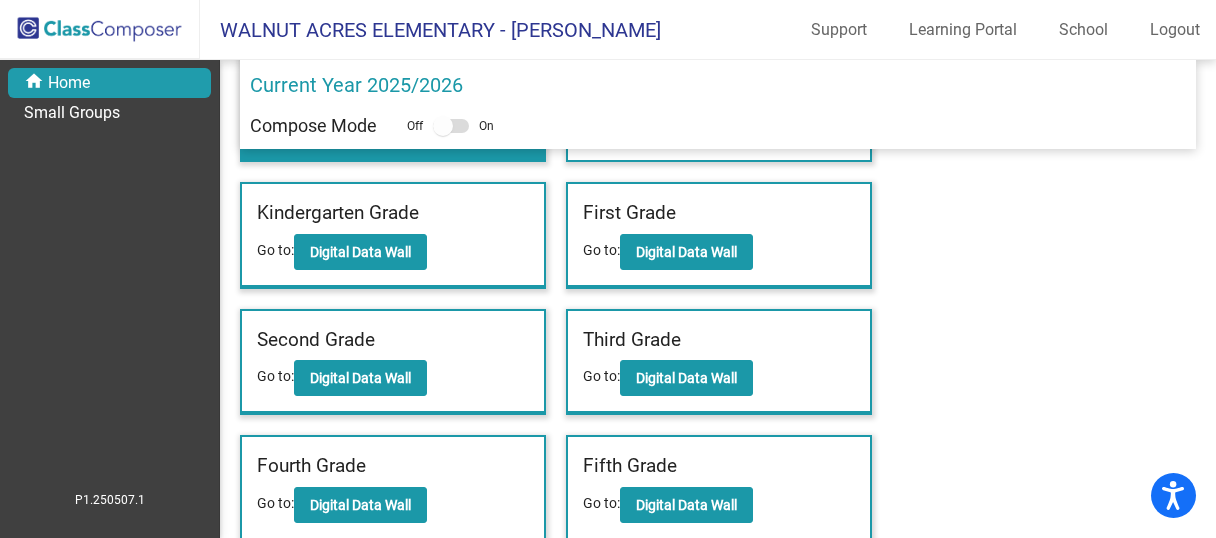 click at bounding box center (451, 126) 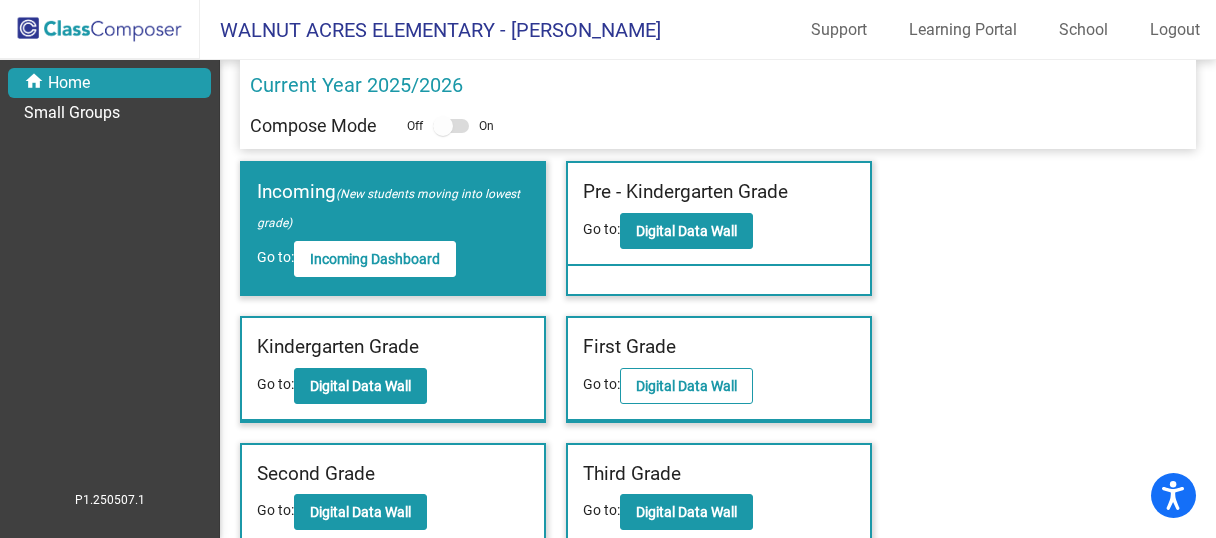 scroll, scrollTop: 134, scrollLeft: 0, axis: vertical 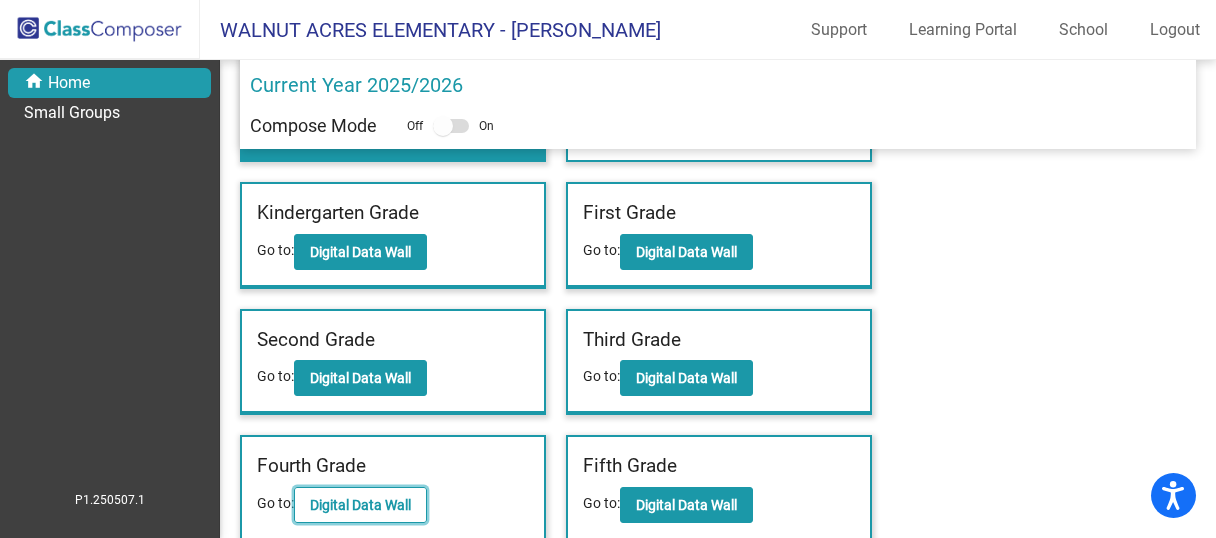 click on "Digital Data Wall" 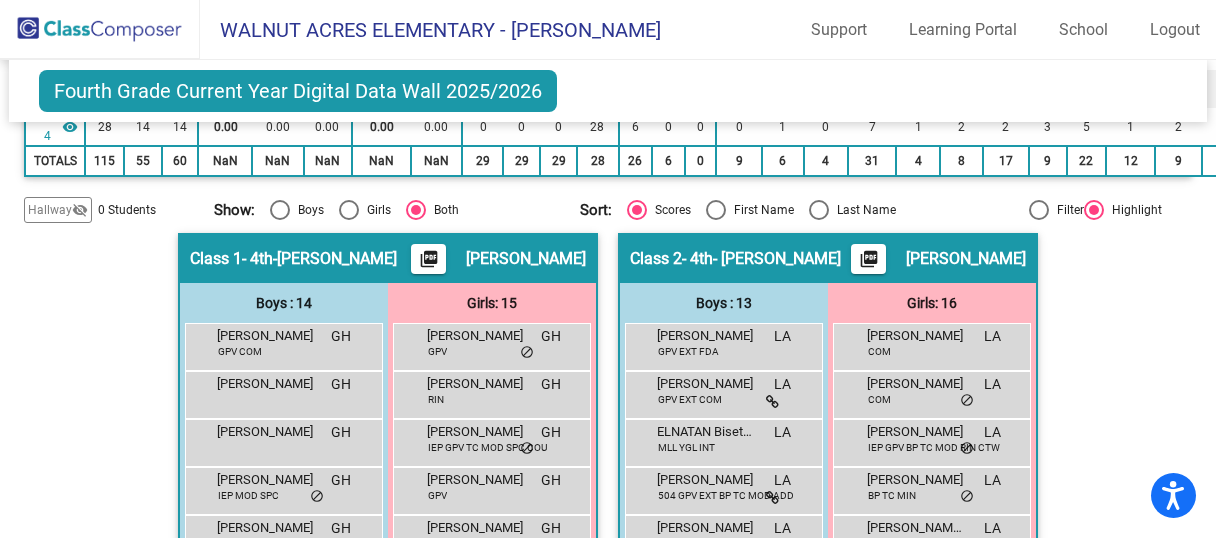 scroll, scrollTop: 448, scrollLeft: 0, axis: vertical 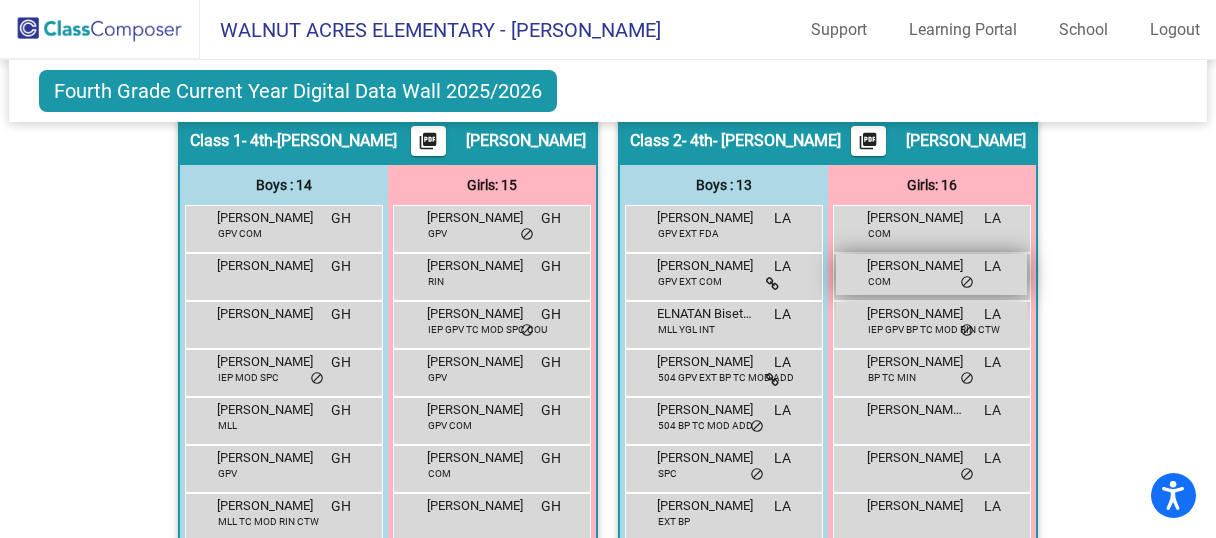 drag, startPoint x: 712, startPoint y: 252, endPoint x: 928, endPoint y: 261, distance: 216.18742 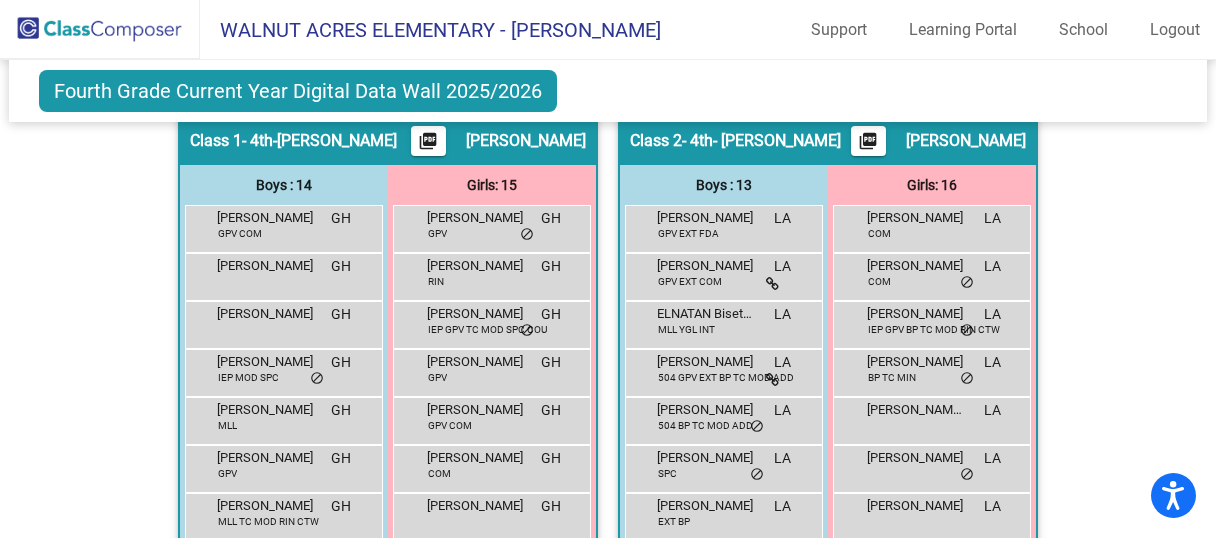 click on "Hallway   - Hallway Class  picture_as_pdf  Add Student  First Name Last Name Student Id  (Recommended)   Boy   Girl   [DEMOGRAPHIC_DATA] Add Close  Boys : 0    No Students   Girls: 0   No Students   Class 1   - 4th-[PERSON_NAME]  picture_as_pdf [PERSON_NAME]  Add Student  First Name Last Name Student Id  (Recommended)   Boy   Girl   [DEMOGRAPHIC_DATA] Add Close  Boys : 14  [PERSON_NAME] GPV COM GH lock do_not_disturb_alt [PERSON_NAME] GH lock do_not_disturb_alt Byson [PERSON_NAME] lock do_not_disturb_alt [PERSON_NAME] IEP MOD SPC GH lock do_not_disturb_alt [PERSON_NAME] MLL GH lock do_not_disturb_alt [PERSON_NAME] GPV GH lock do_not_disturb_alt [PERSON_NAME] MLL TC MOD RIN CTW GH lock do_not_disturb_alt [PERSON_NAME] GH lock do_not_disturb_alt [PERSON_NAME] EXT COM GH lock do_not_disturb_alt [PERSON_NAME] GH lock do_not_disturb_alt [PERSON_NAME] GPV GH lock do_not_disturb_alt [PERSON_NAME] GPV EXT SPC IYK COU PLG ADD CTW GH lock do_not_disturb_alt Tristan Brass IEP EXT BP TC MOD IYK COU PLG ADD FDA RIN GH lock do_not_disturb_alt CTW GH GH" 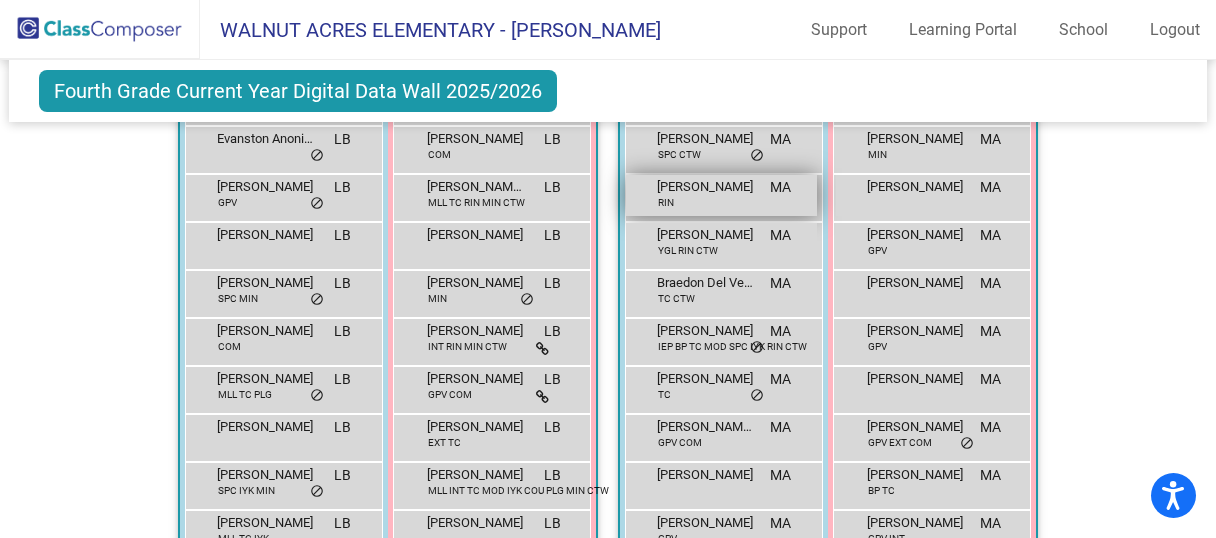 scroll, scrollTop: 1765, scrollLeft: 0, axis: vertical 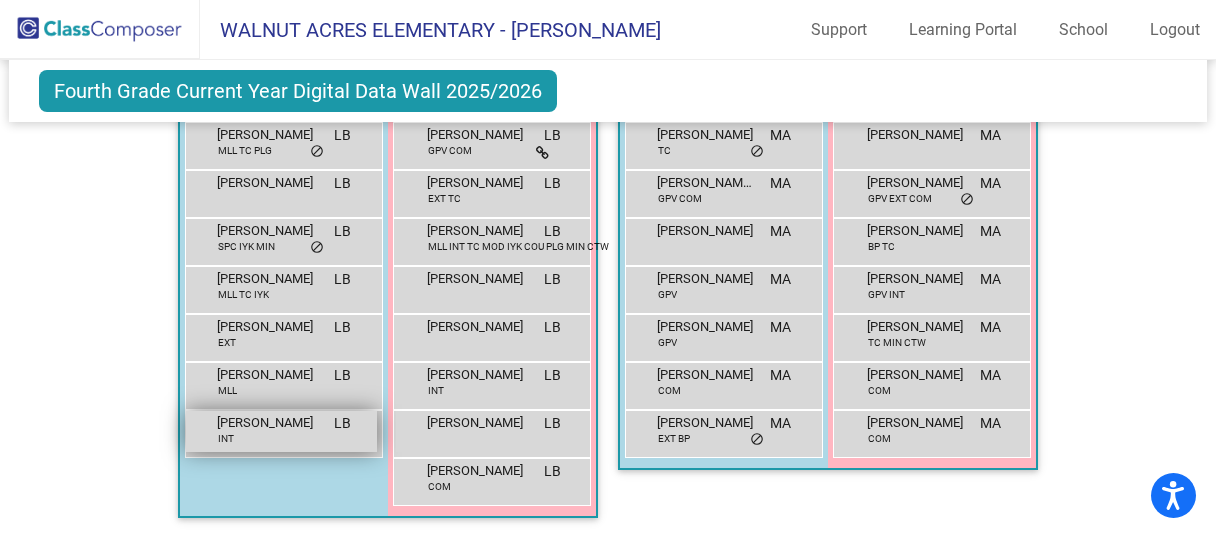 click on "LB" at bounding box center [342, 423] 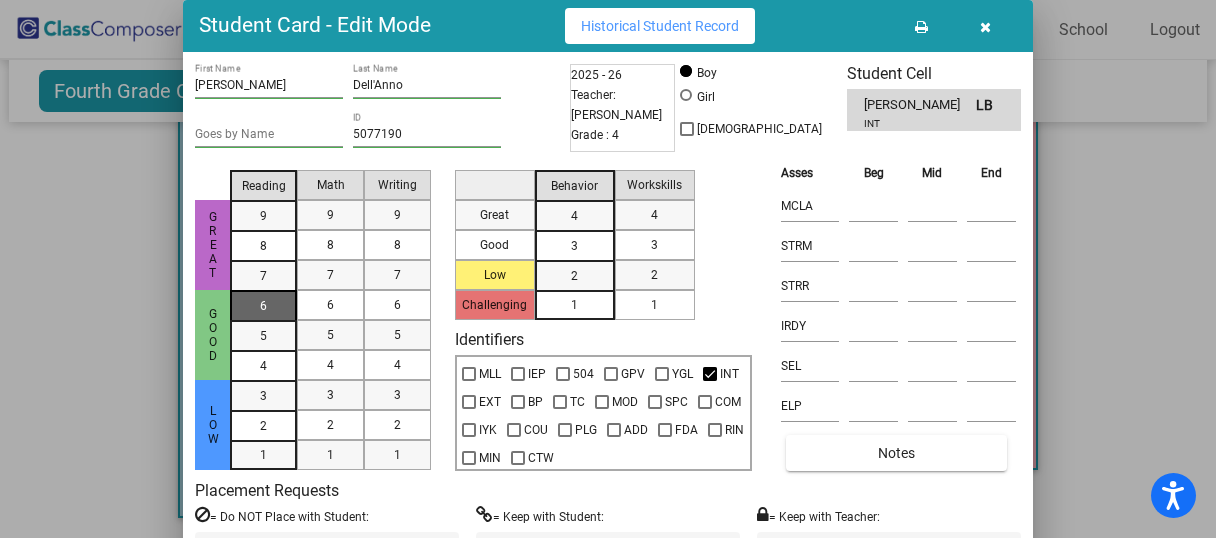 click on "6" at bounding box center (263, 305) 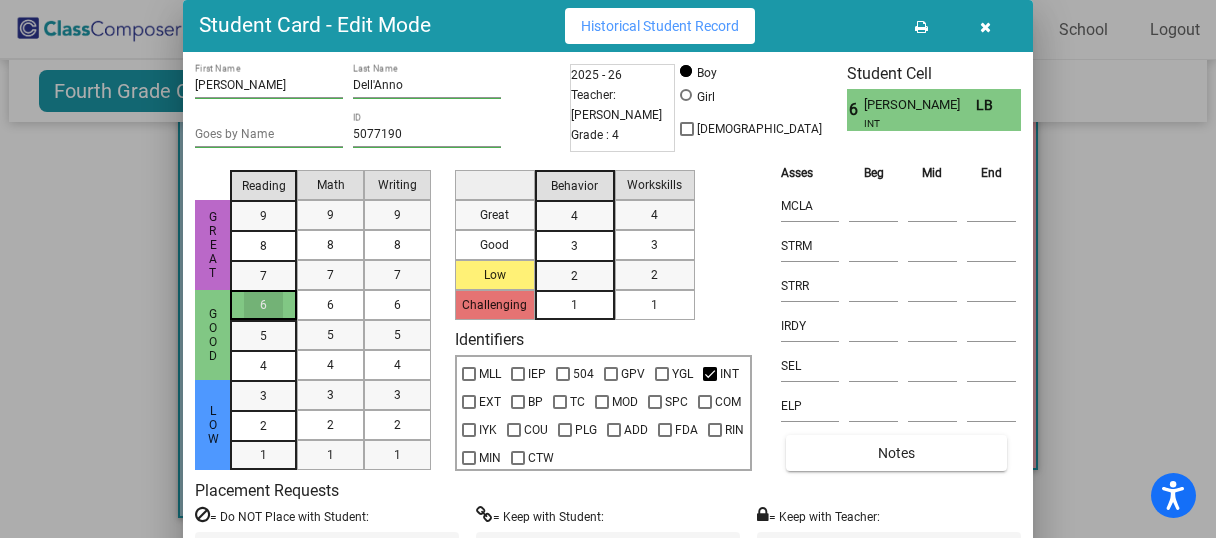 click on "6" at bounding box center [263, 305] 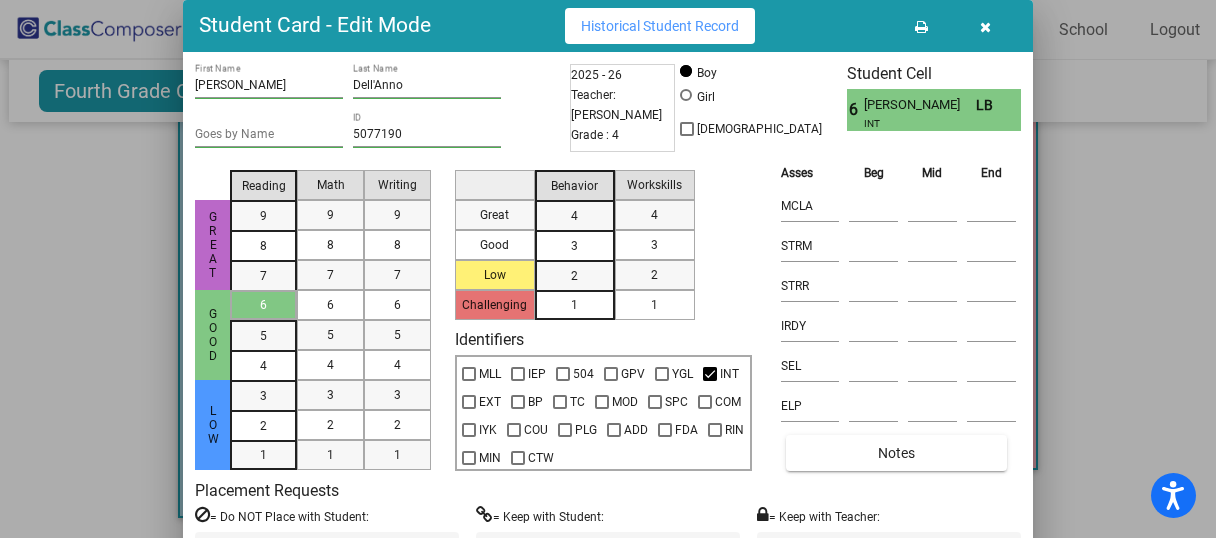 drag, startPoint x: 370, startPoint y: 468, endPoint x: 984, endPoint y: 31, distance: 753.6345 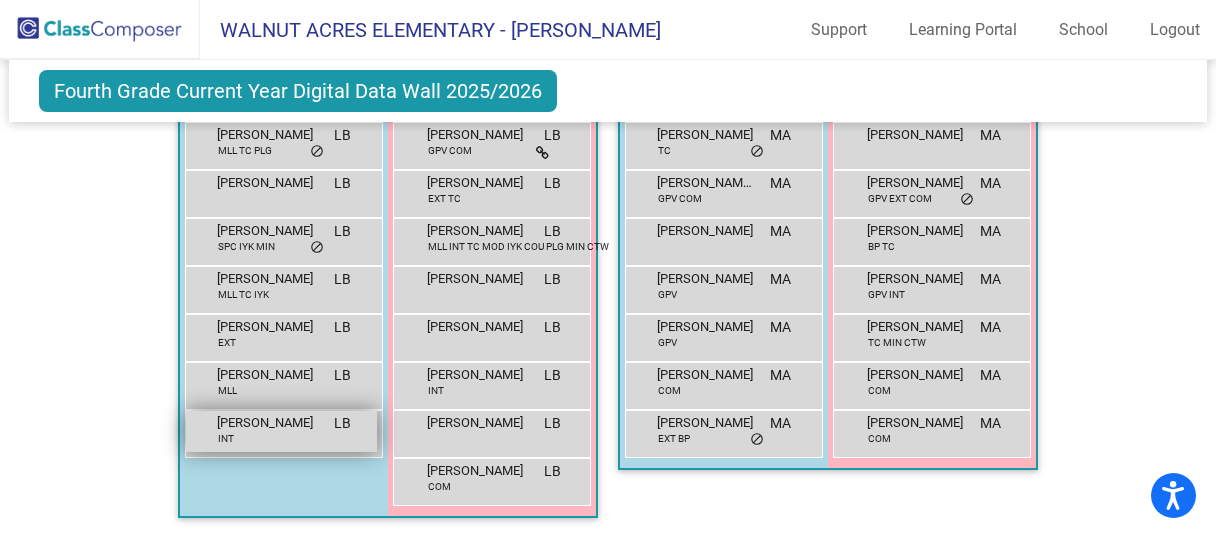 click on "[PERSON_NAME] INT LB lock do_not_disturb_alt" at bounding box center (281, 431) 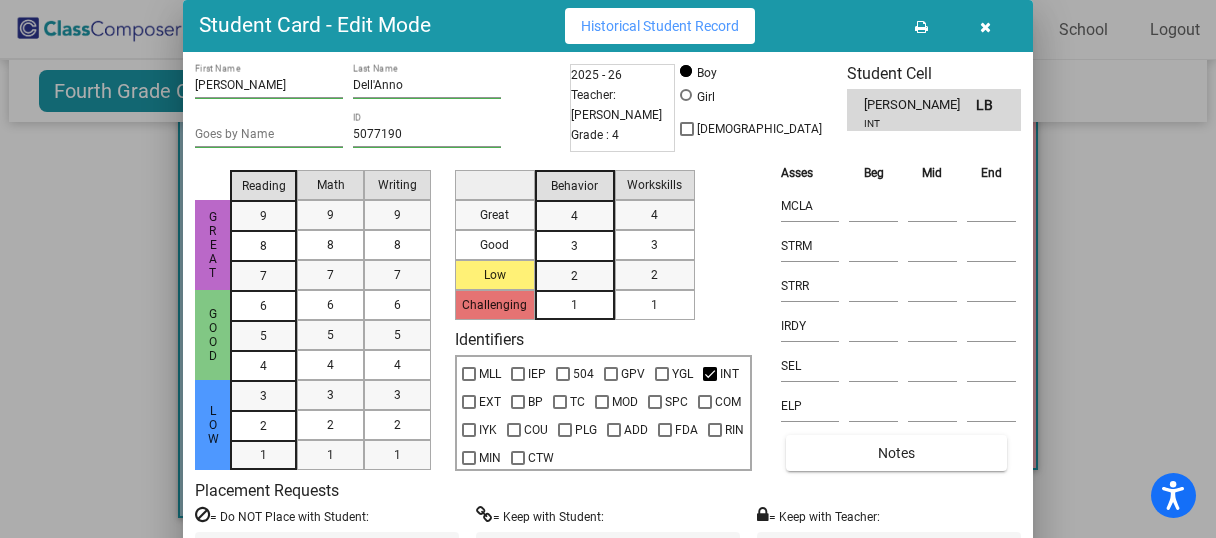 click on "Historical Student Record" at bounding box center (660, 26) 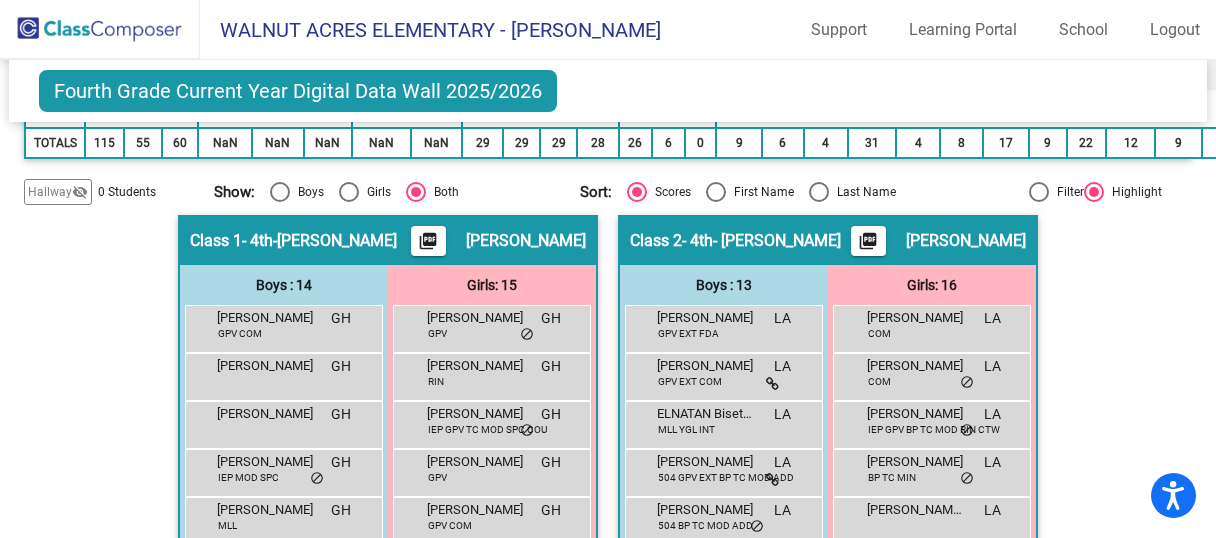 scroll, scrollTop: 0, scrollLeft: 0, axis: both 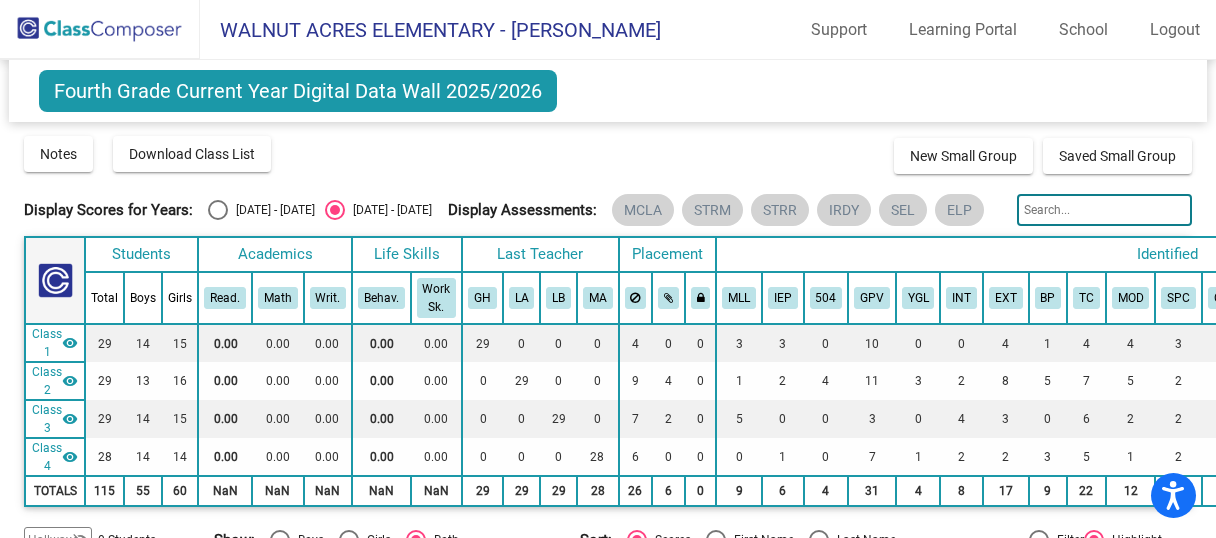 click on "WALNUT ACRES ELEMENTARY - [PERSON_NAME]" 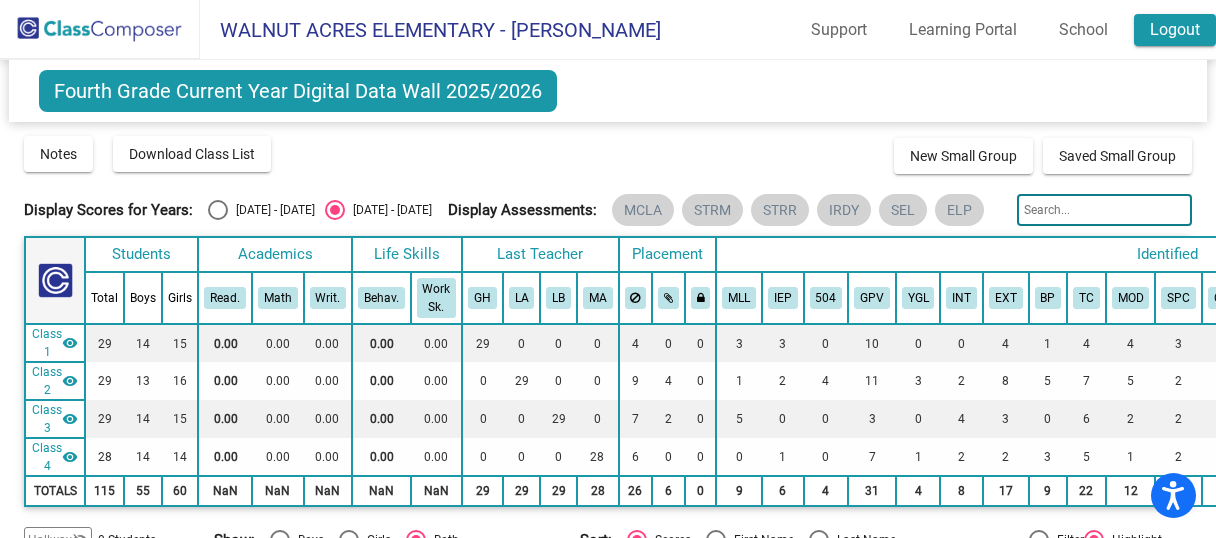 click on "Logout" 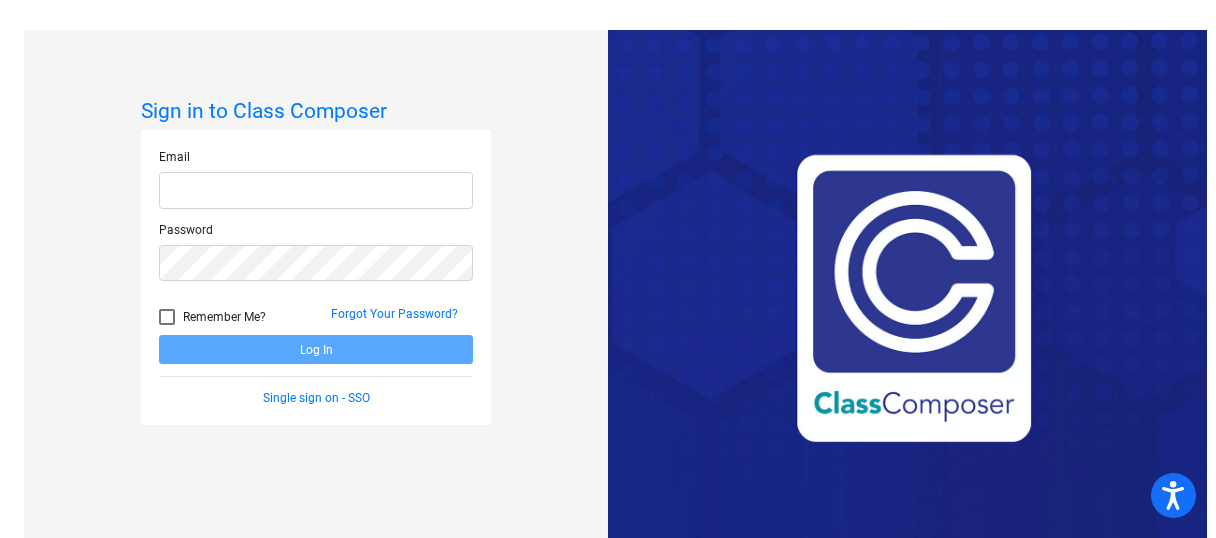 click on "Email Password   Remember Me? Forgot Your Password?  Log In   Single sign on - SSO" 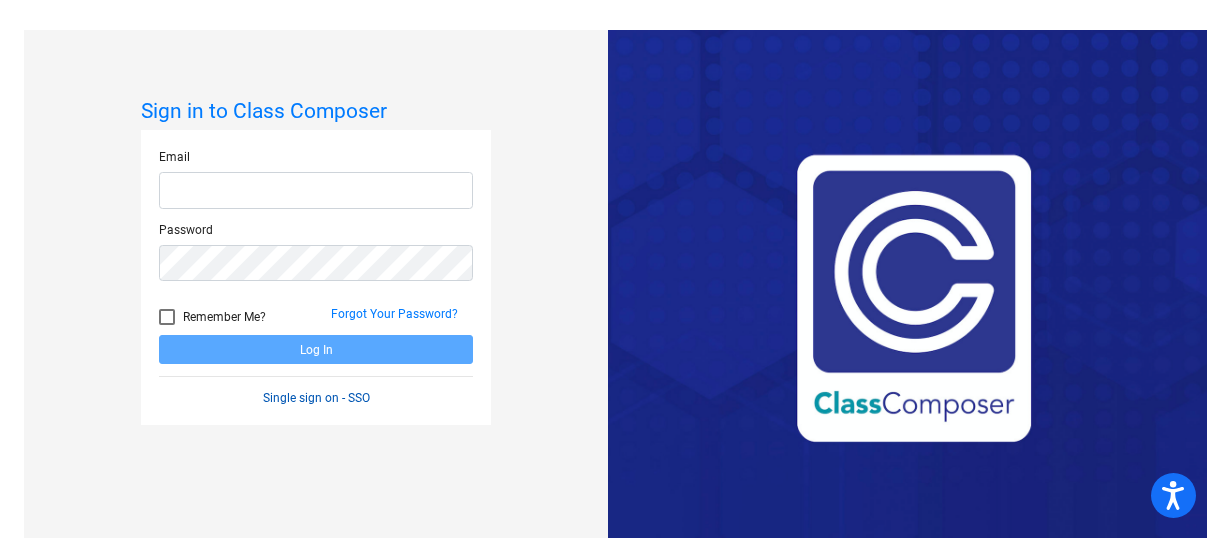 click on "Single sign on - SSO" 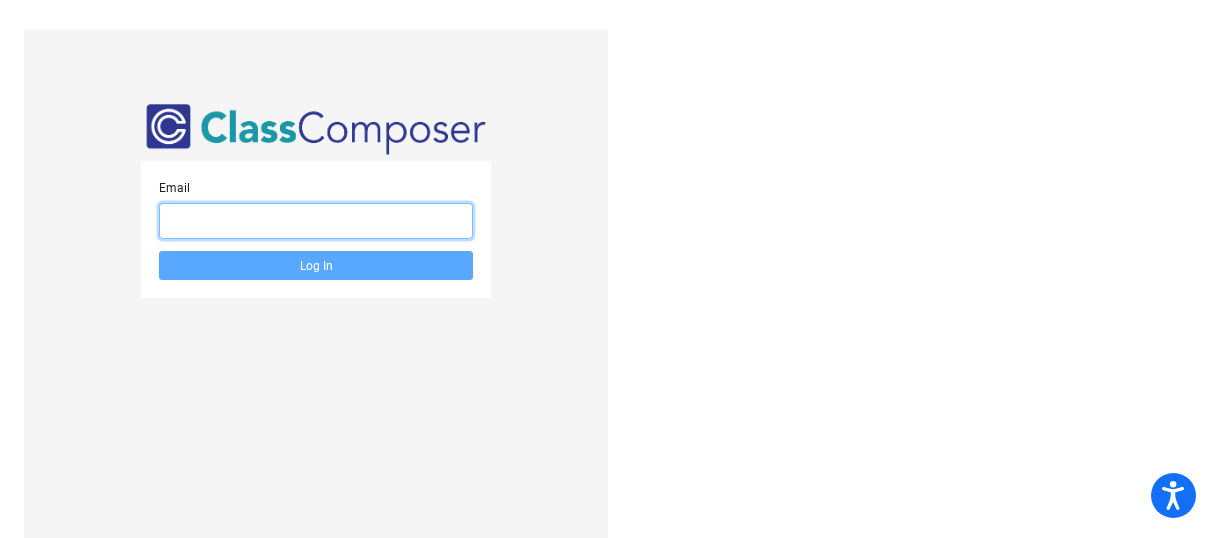 click 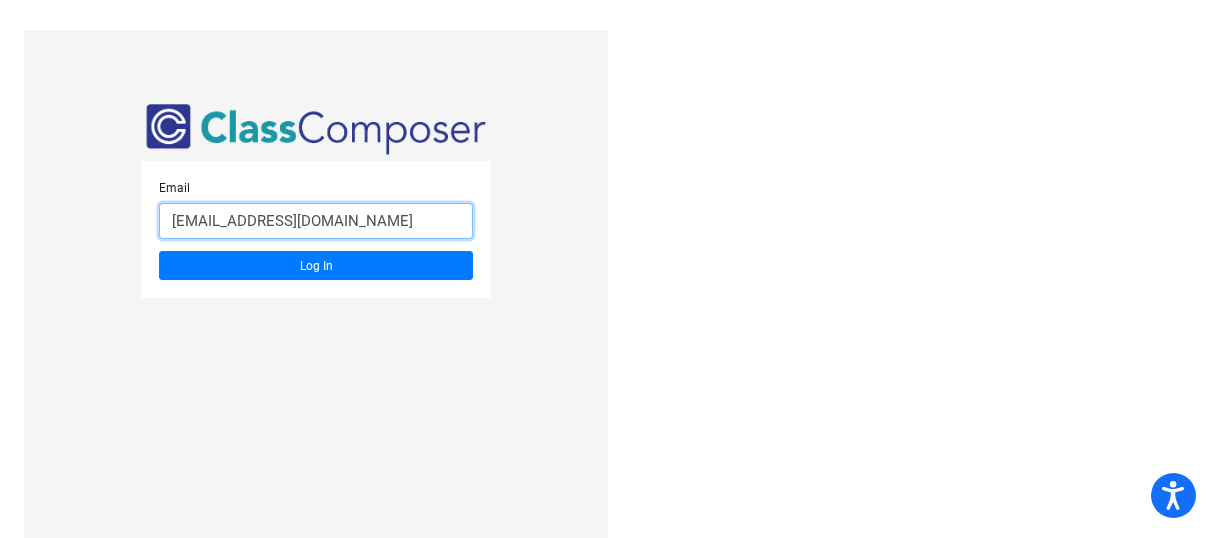 type on "[EMAIL_ADDRESS][DOMAIN_NAME]" 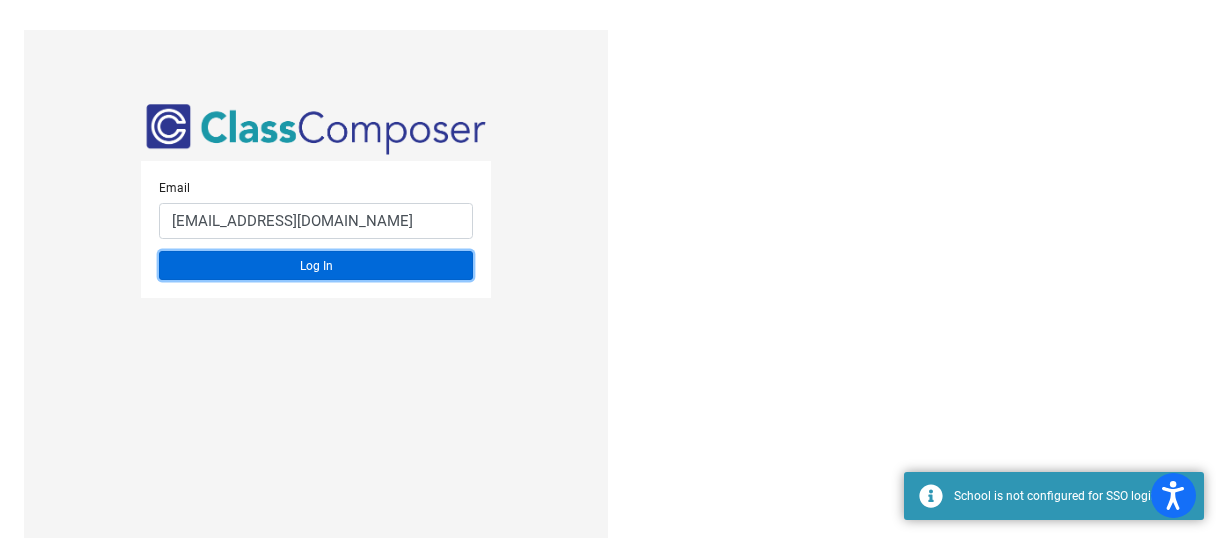 click on "Log In" 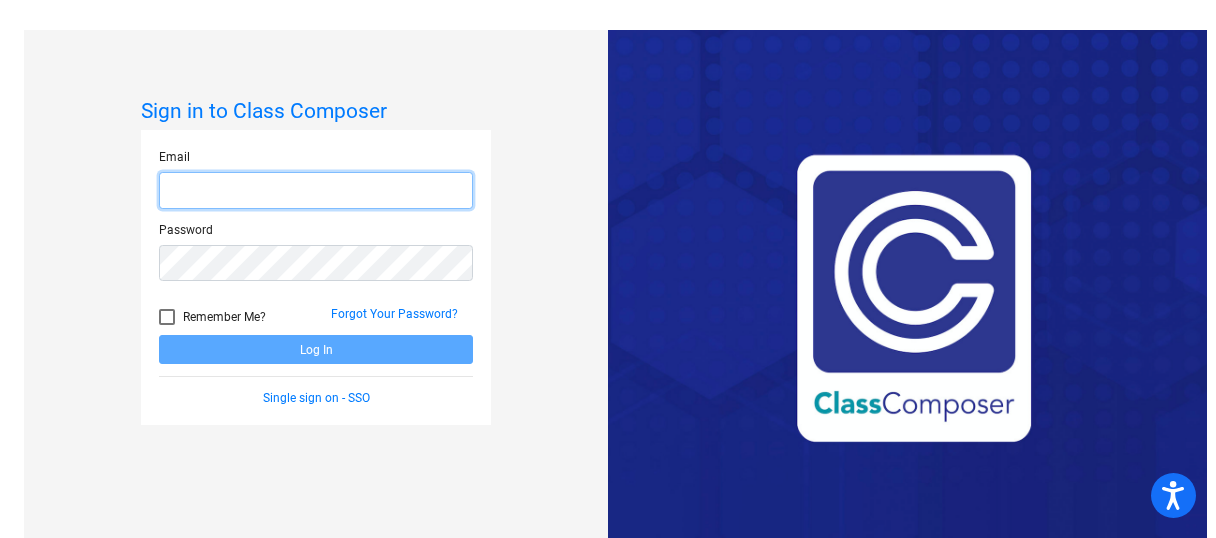 click 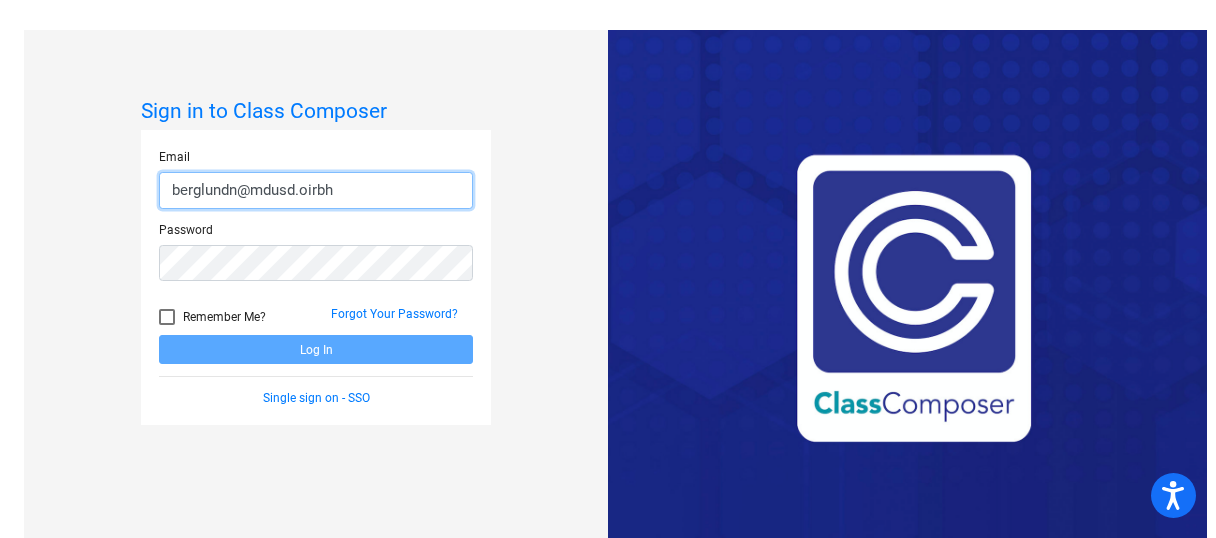 click on "berglundn@mdusd.oirbh" 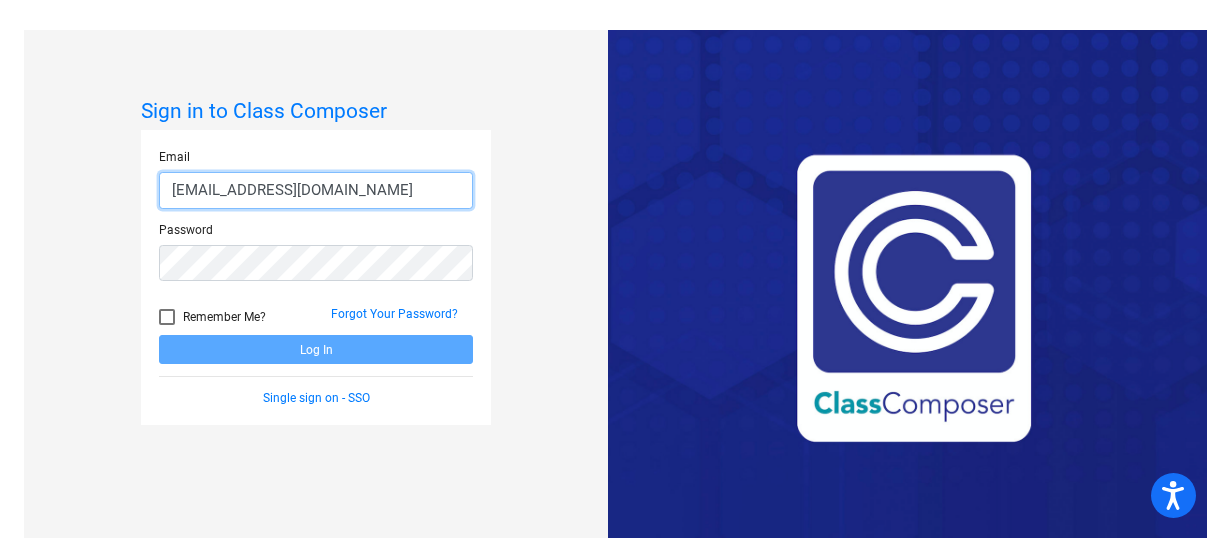 type on "[EMAIL_ADDRESS][DOMAIN_NAME]" 